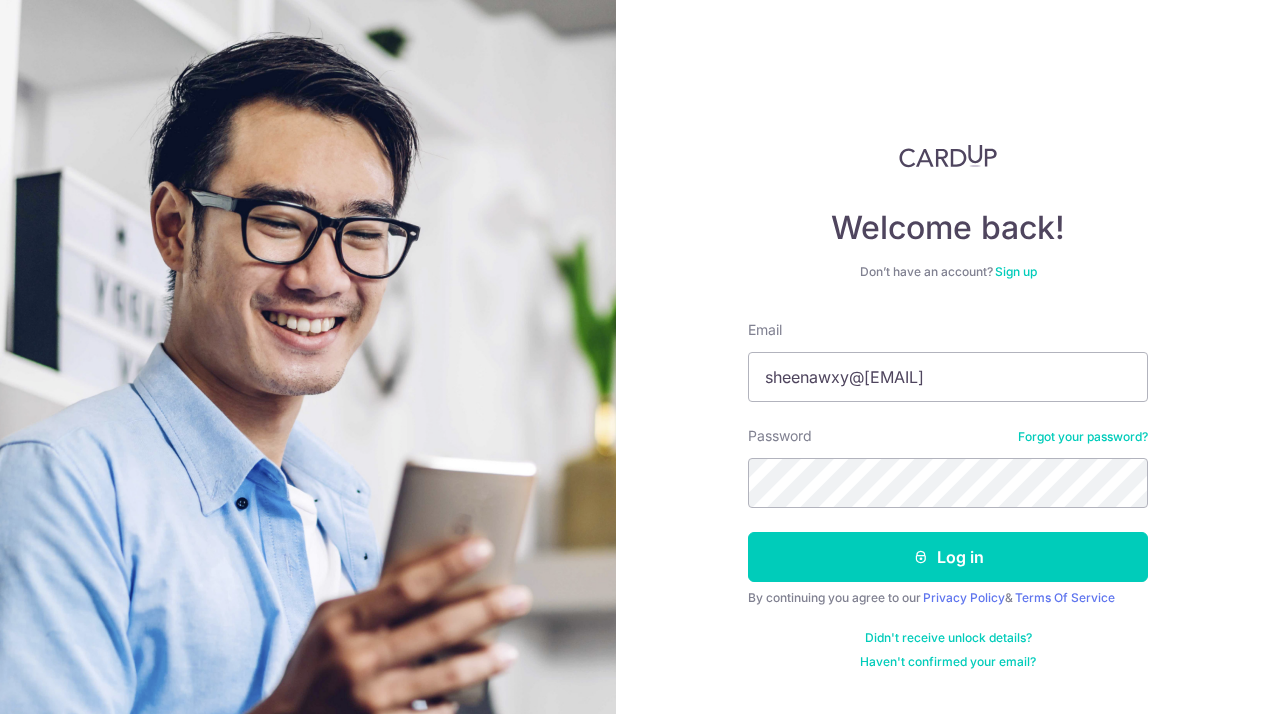 scroll, scrollTop: 0, scrollLeft: 0, axis: both 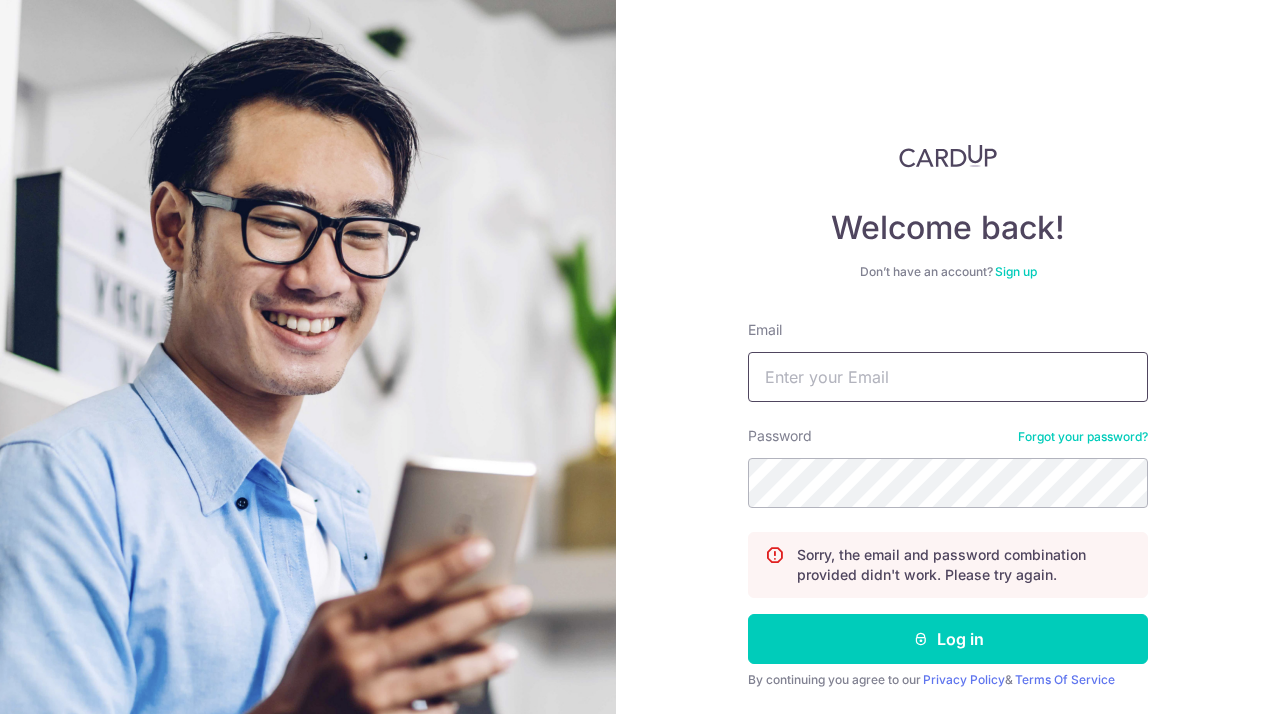 click on "Email" at bounding box center [948, 377] 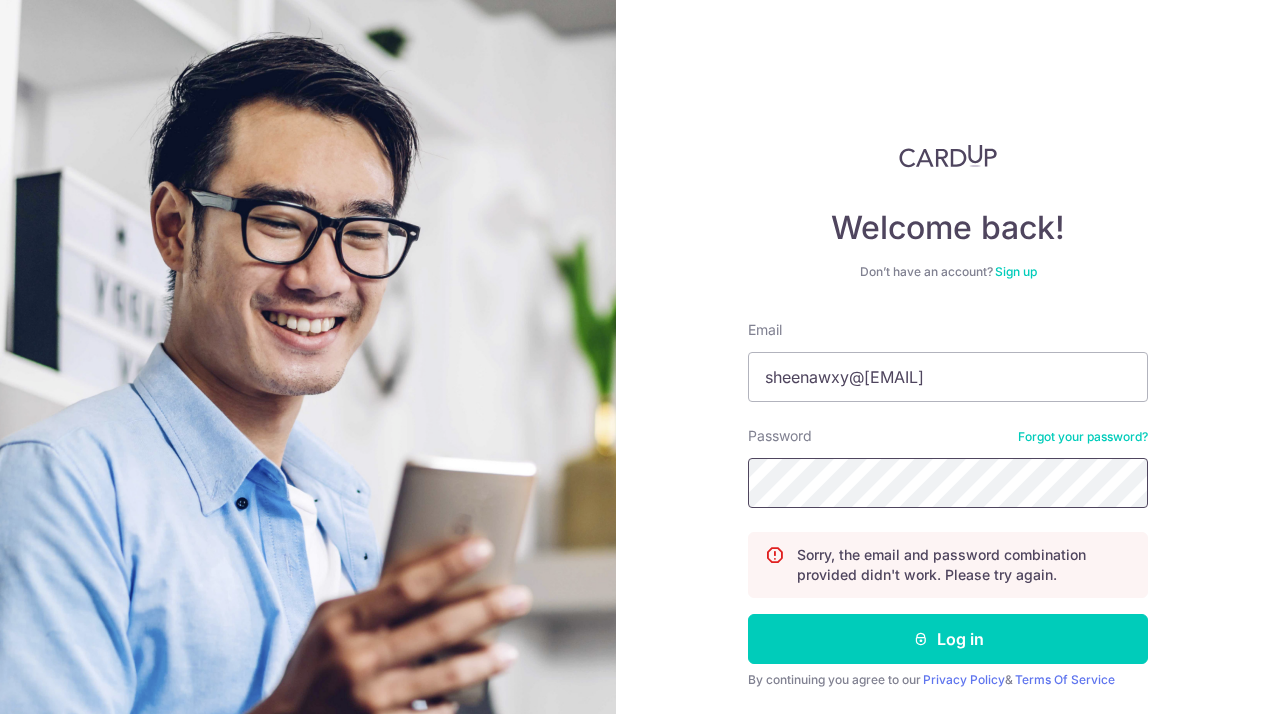 click on "Log in" at bounding box center (948, 639) 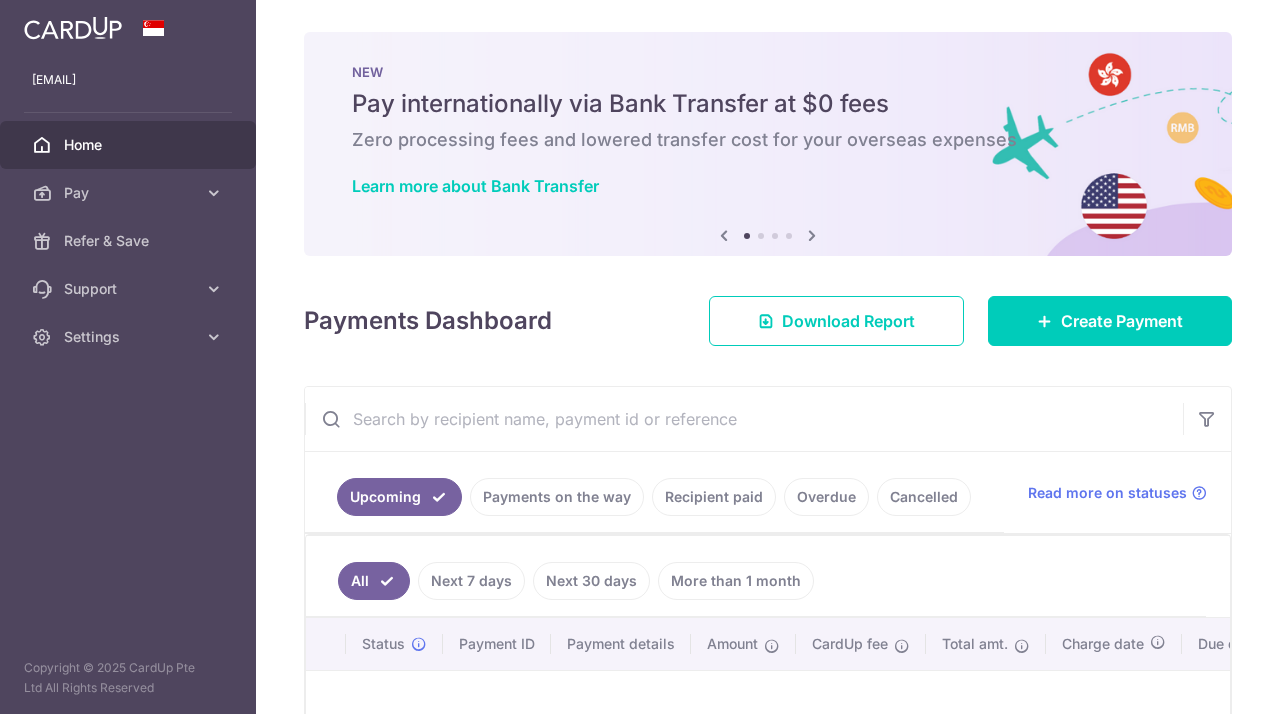 scroll, scrollTop: 0, scrollLeft: 0, axis: both 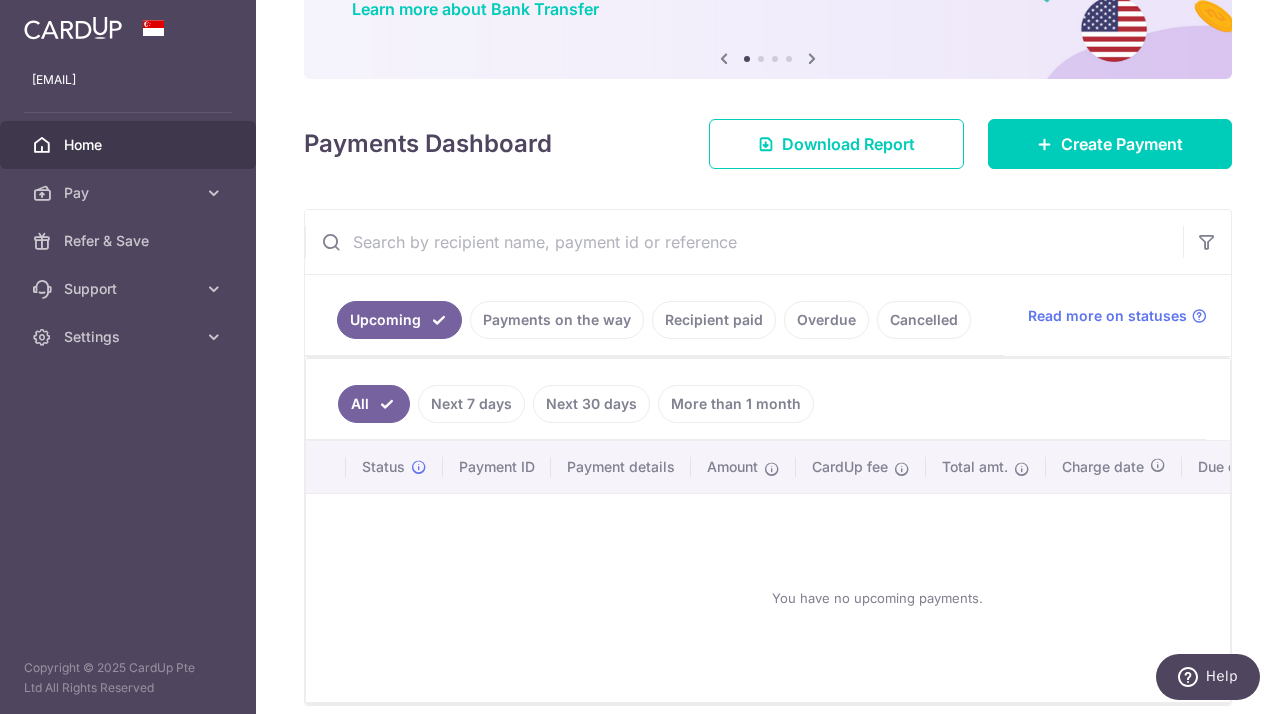 click on "More than 1 month" at bounding box center (736, 404) 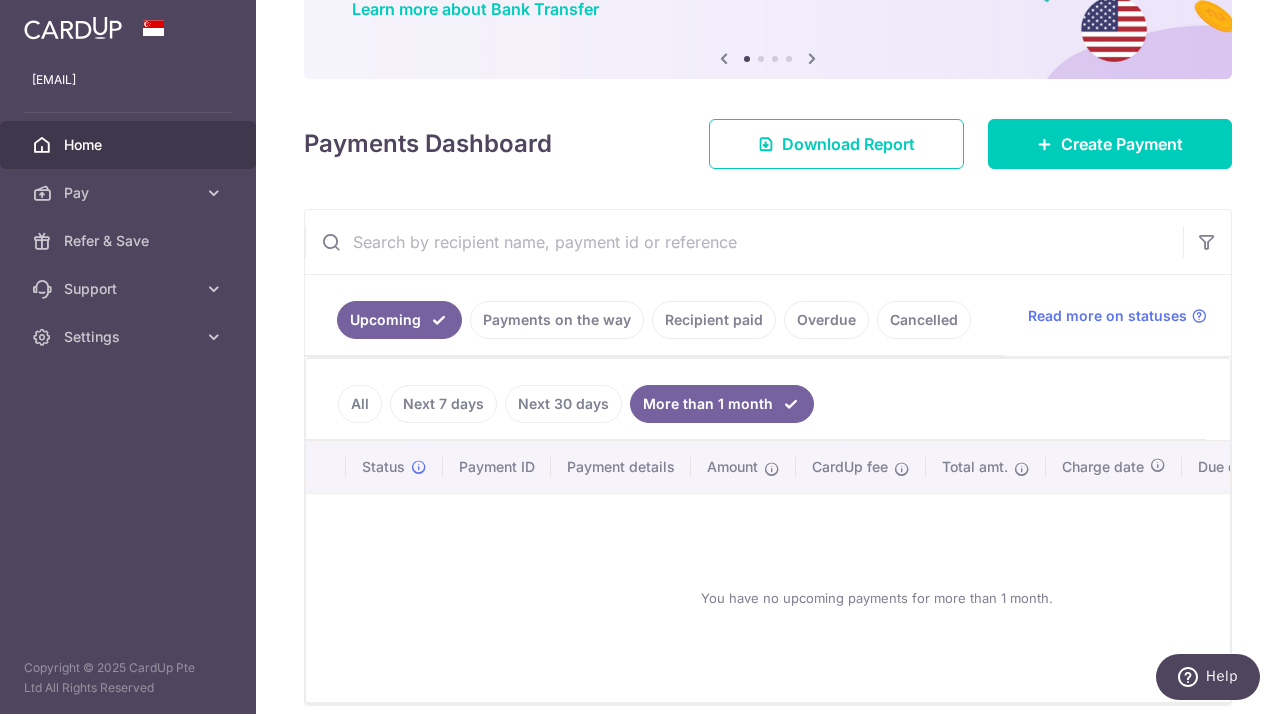 scroll, scrollTop: 269, scrollLeft: 0, axis: vertical 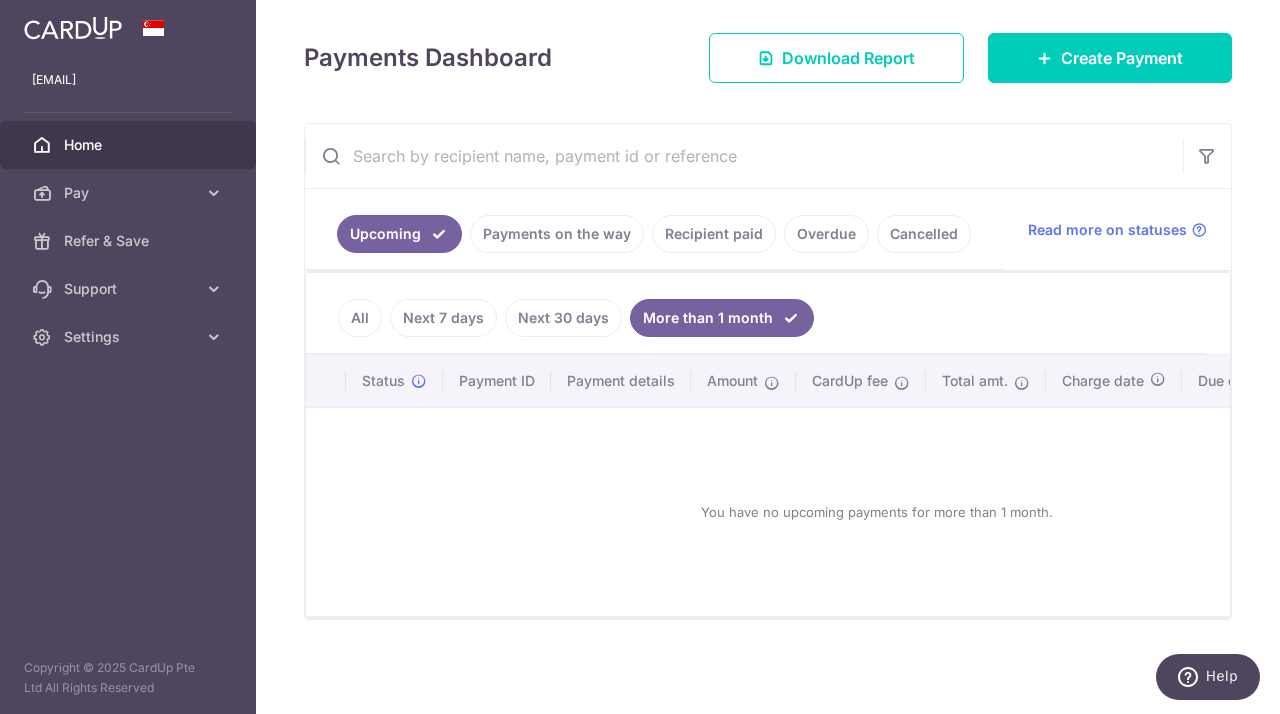 click on "Next 7 days" at bounding box center [439, 318] 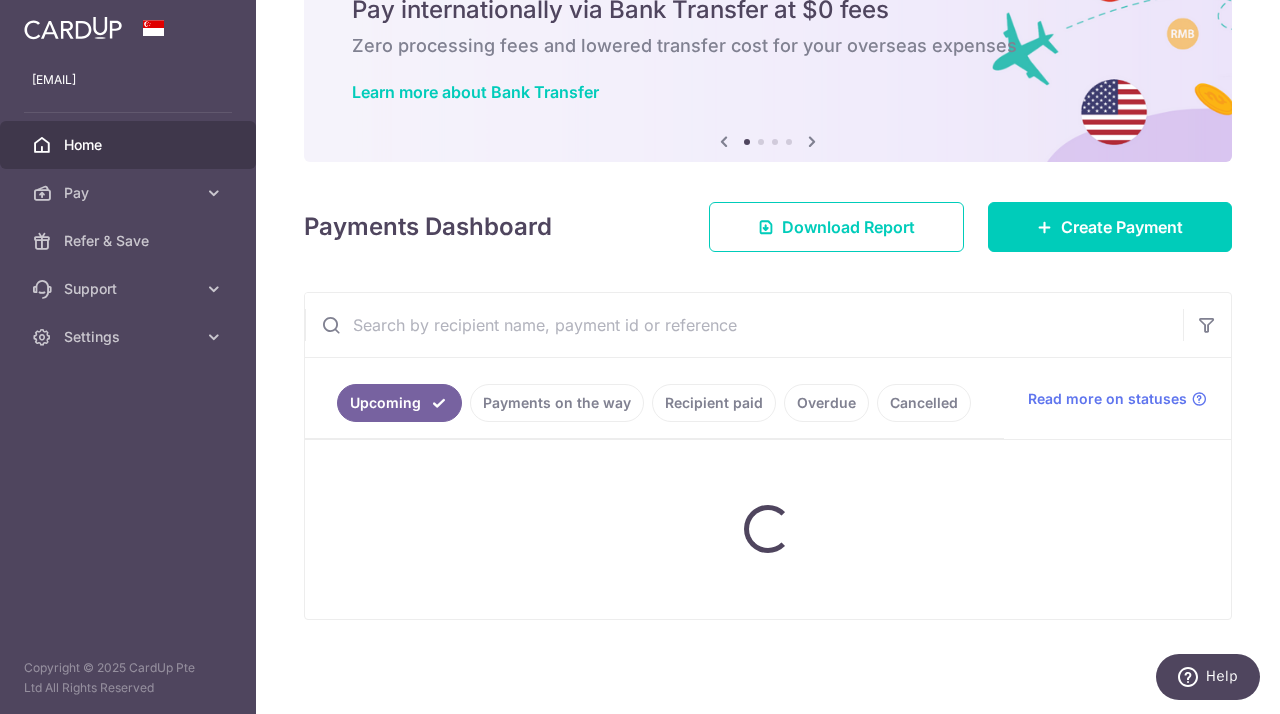 scroll, scrollTop: 269, scrollLeft: 0, axis: vertical 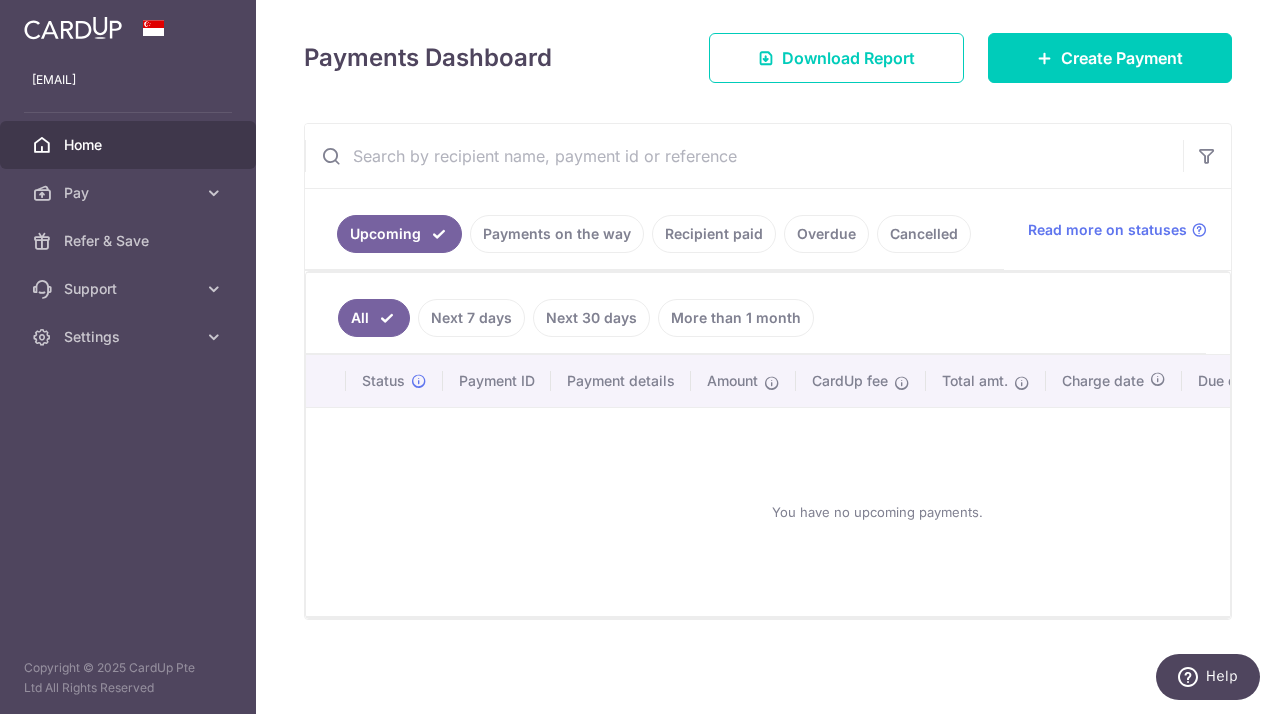 click on "Upcoming" at bounding box center [399, 234] 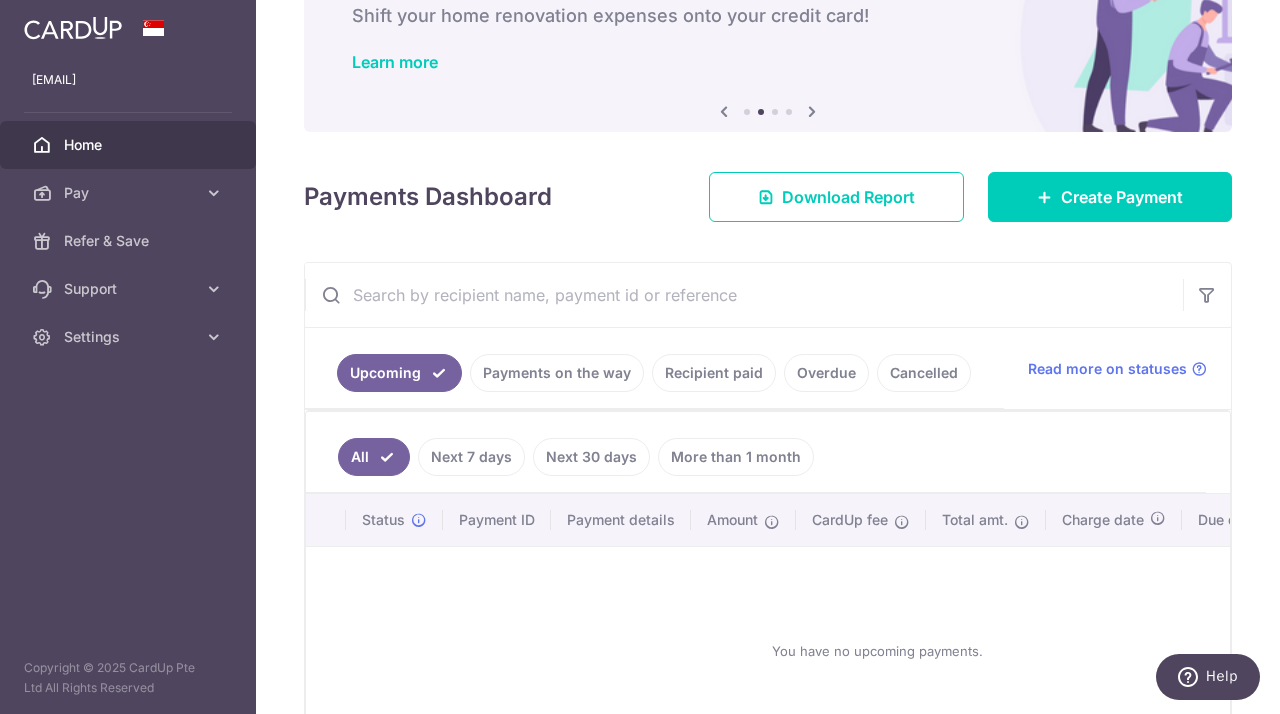 scroll, scrollTop: 121, scrollLeft: 0, axis: vertical 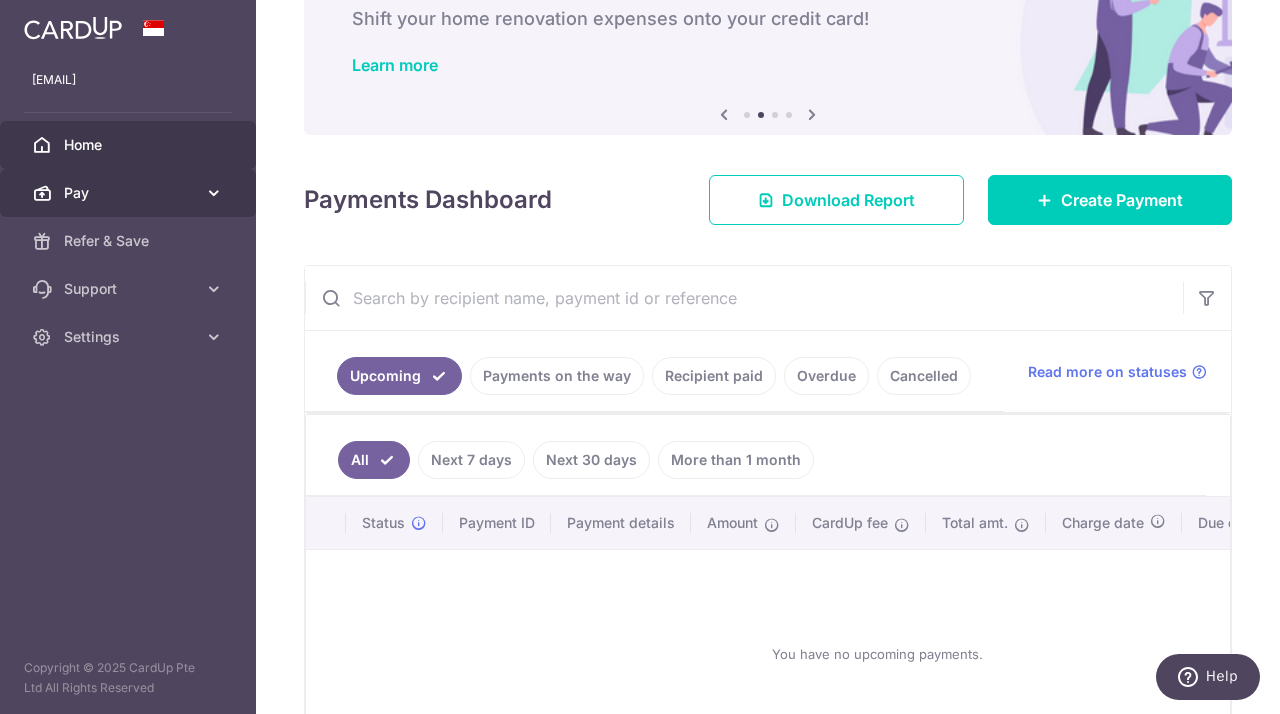 click on "Pay" at bounding box center [130, 193] 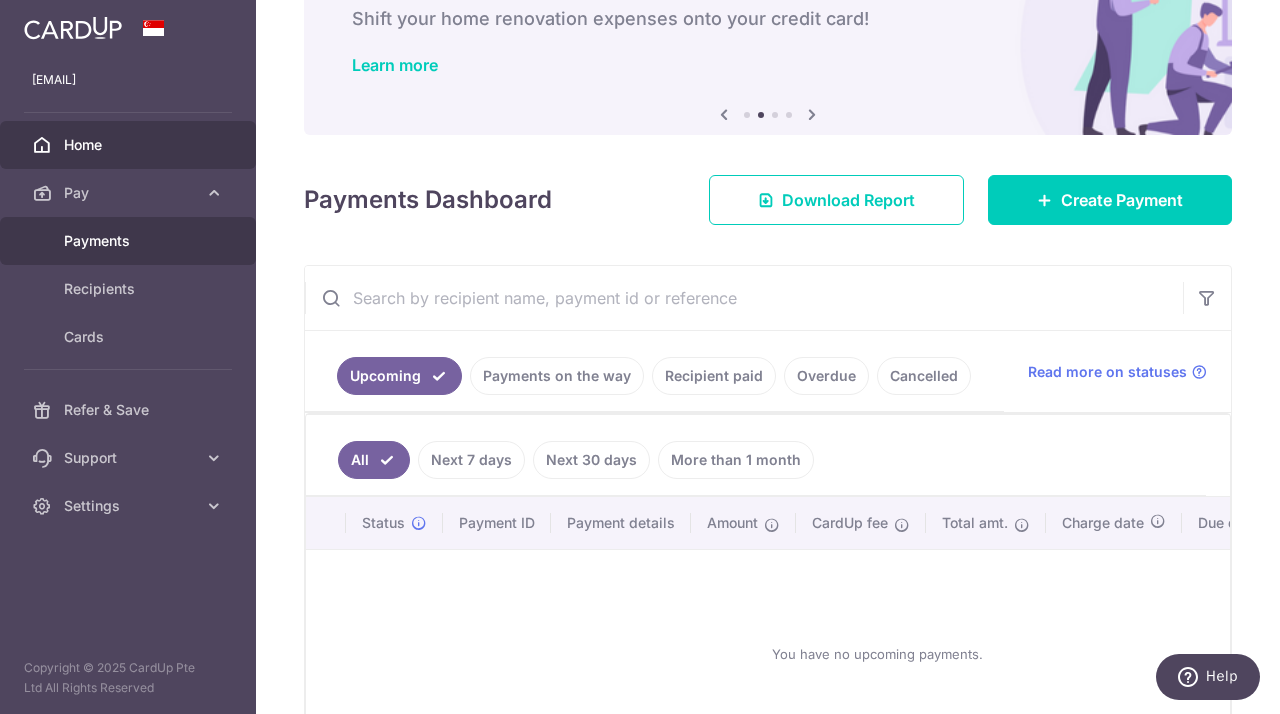 click on "Payments" at bounding box center [130, 241] 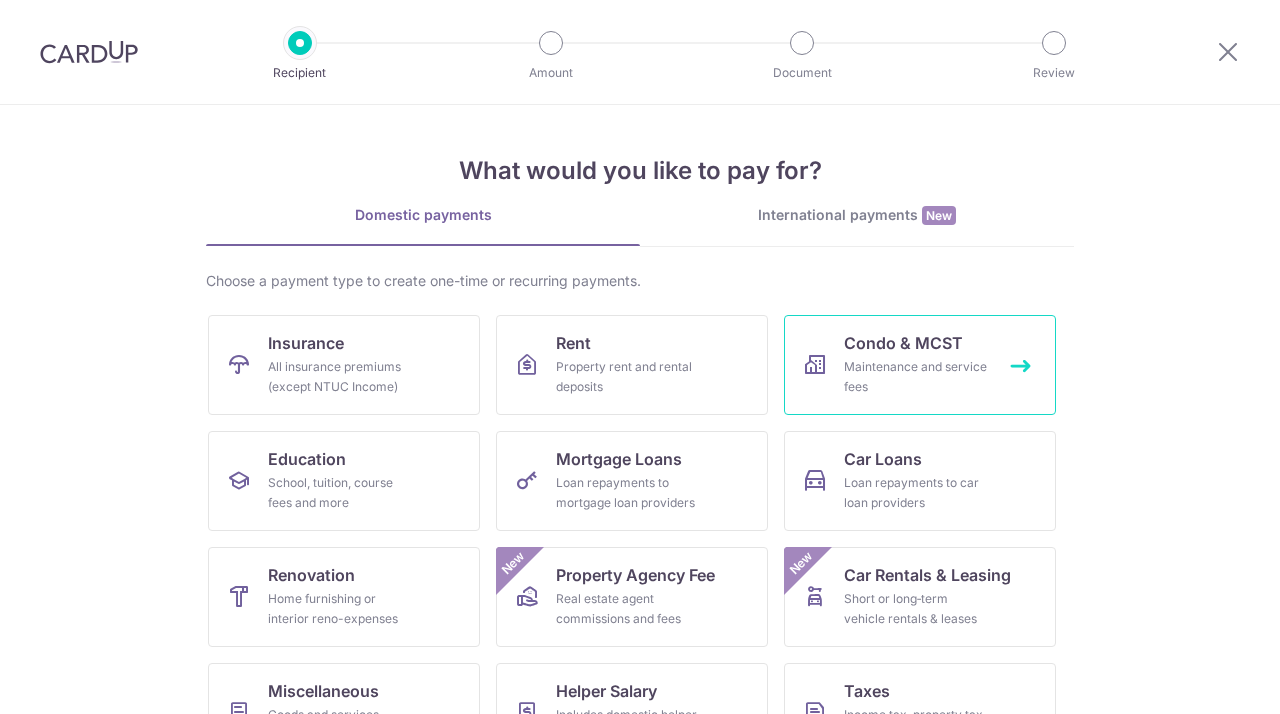 scroll, scrollTop: 0, scrollLeft: 0, axis: both 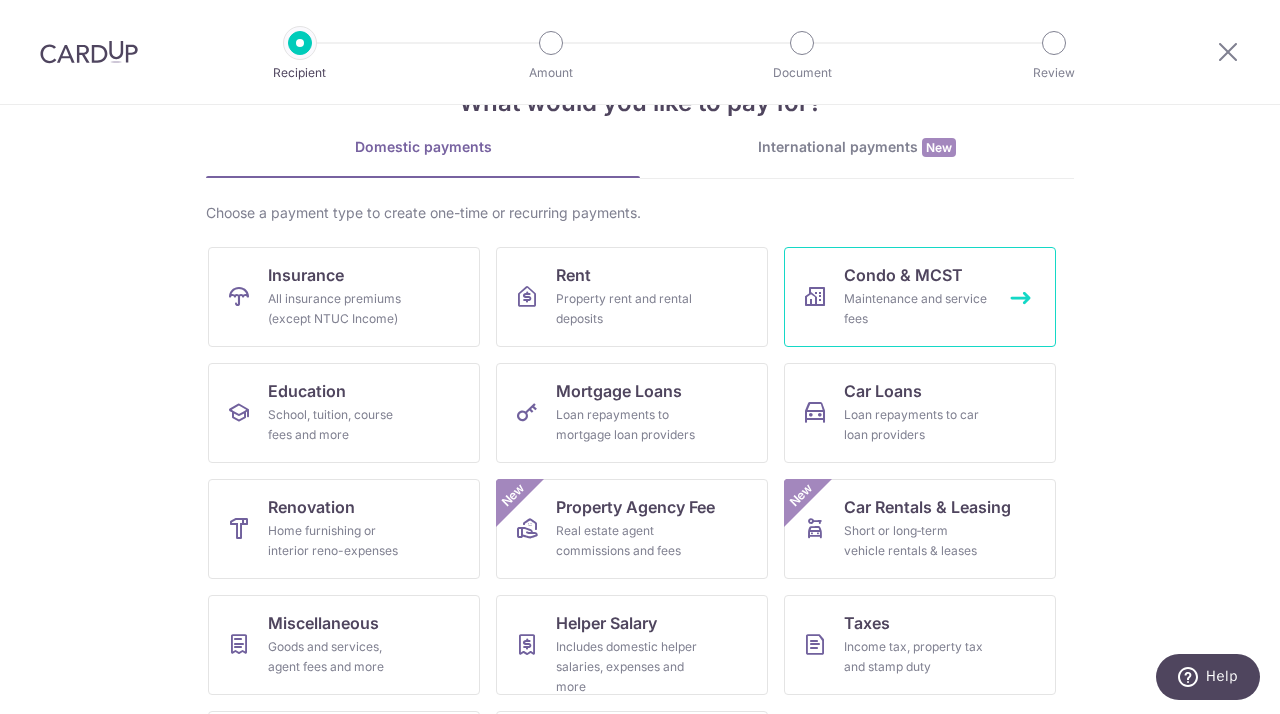 click on "Condo & MCST" at bounding box center [903, 275] 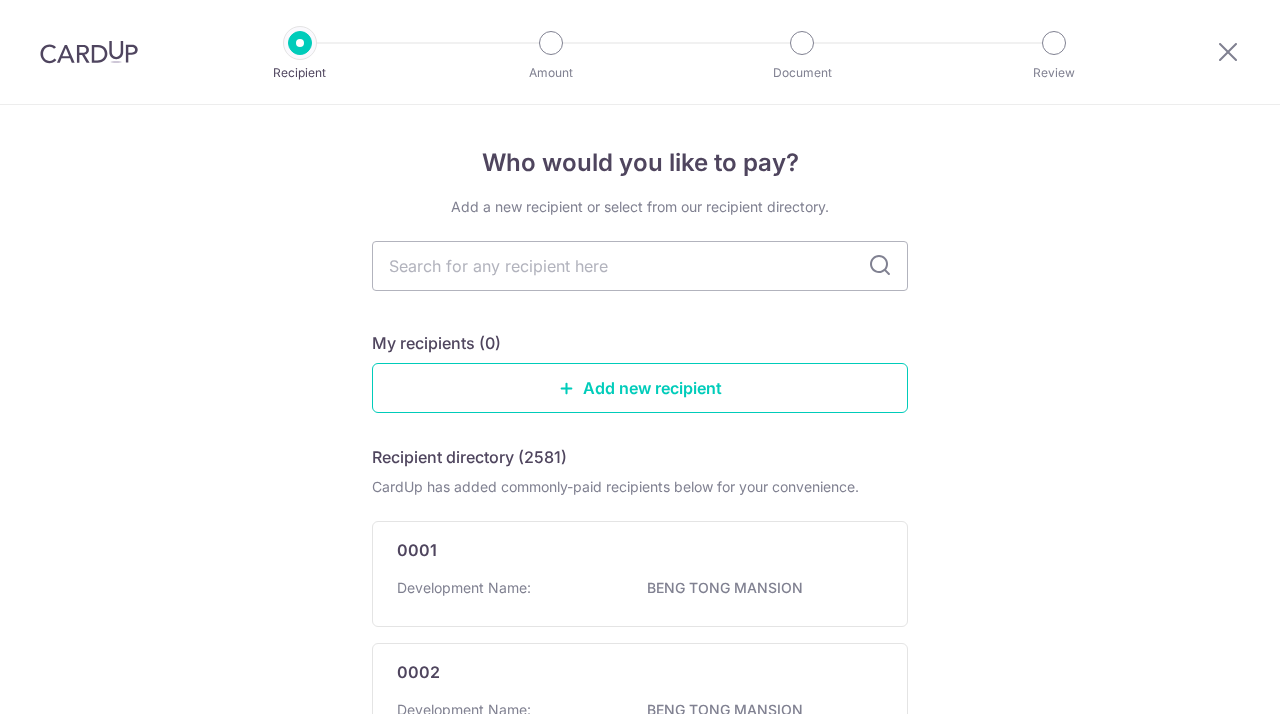 scroll, scrollTop: 0, scrollLeft: 0, axis: both 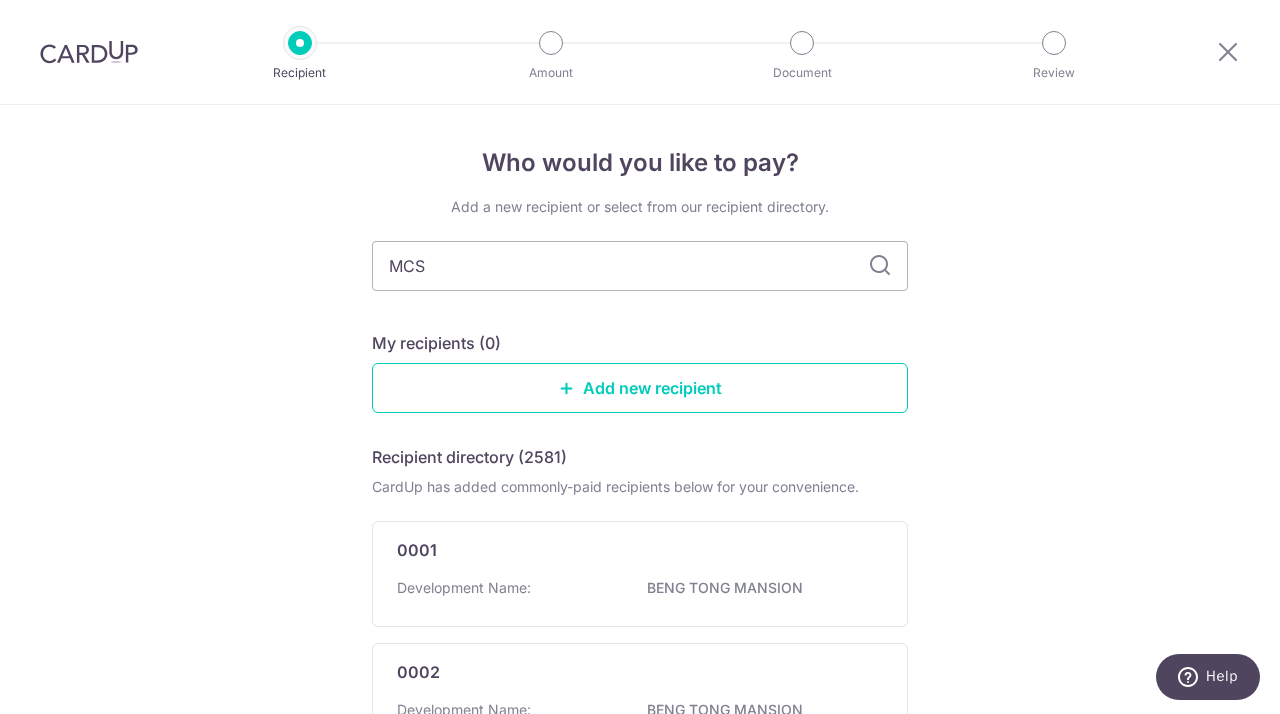 type on "MCST" 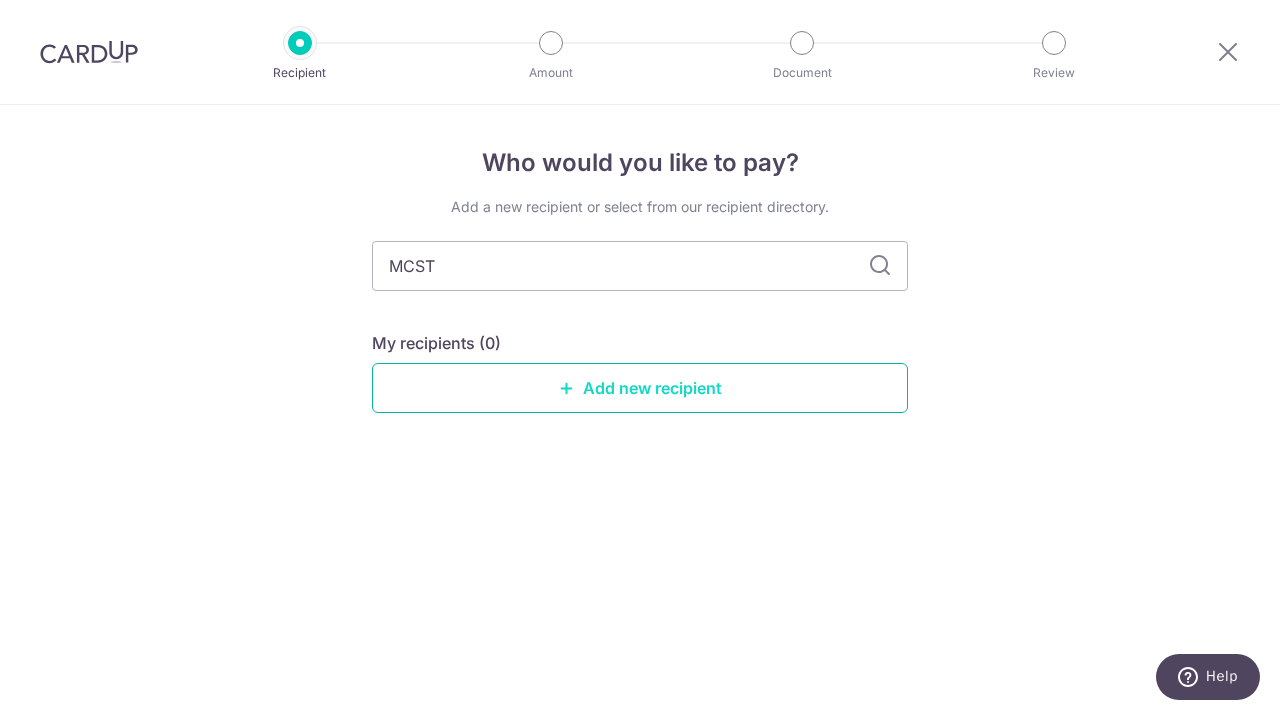 click on "Add new recipient" at bounding box center [640, 388] 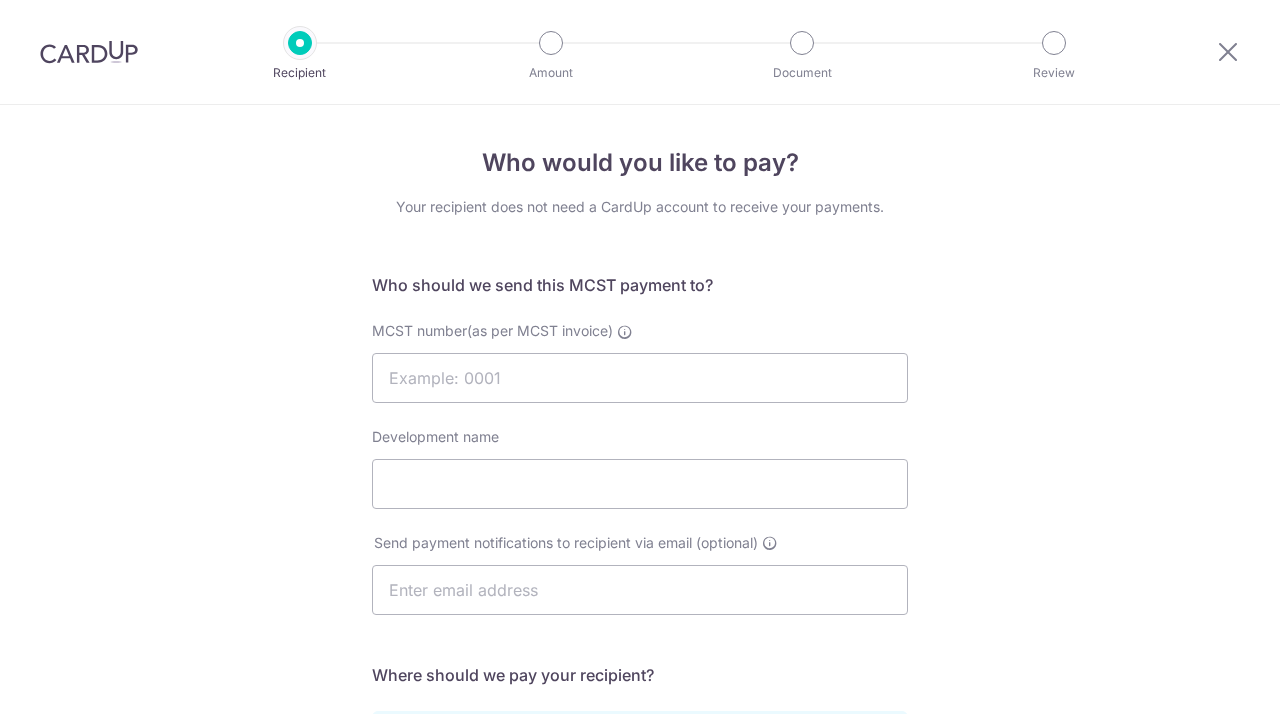 scroll, scrollTop: 0, scrollLeft: 0, axis: both 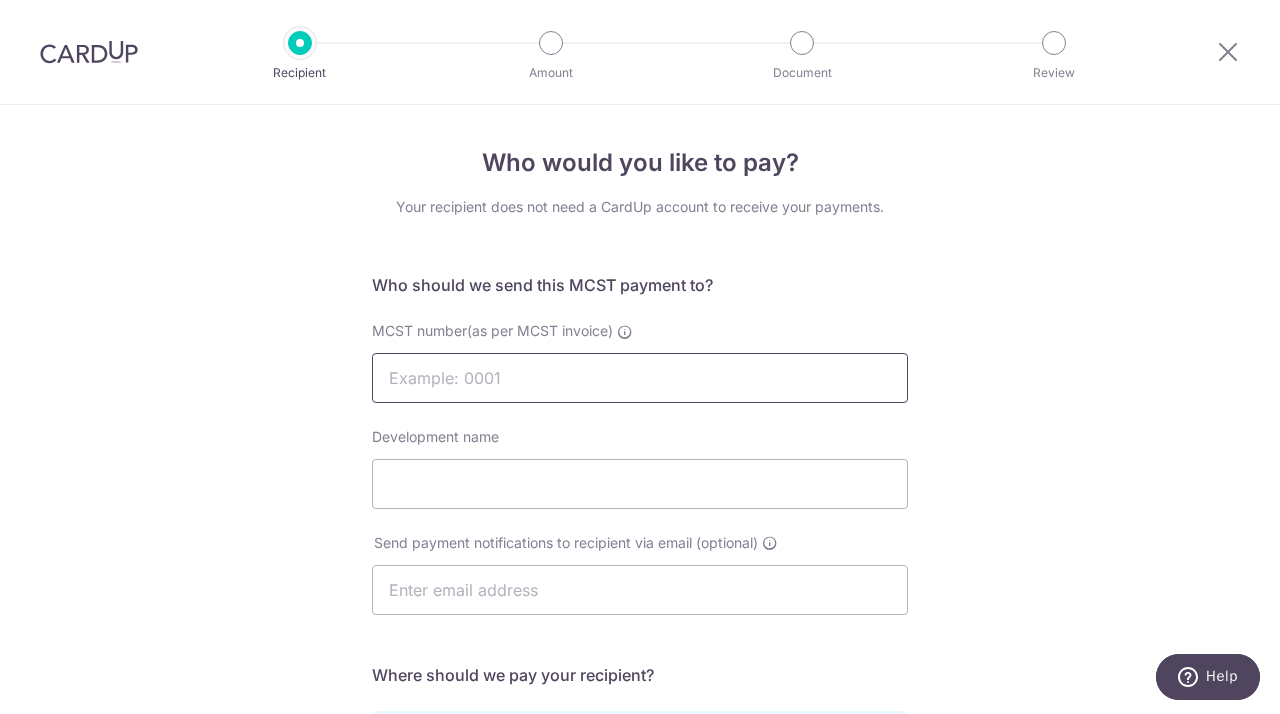 click on "MCST number(as per MCST invoice)" at bounding box center (640, 378) 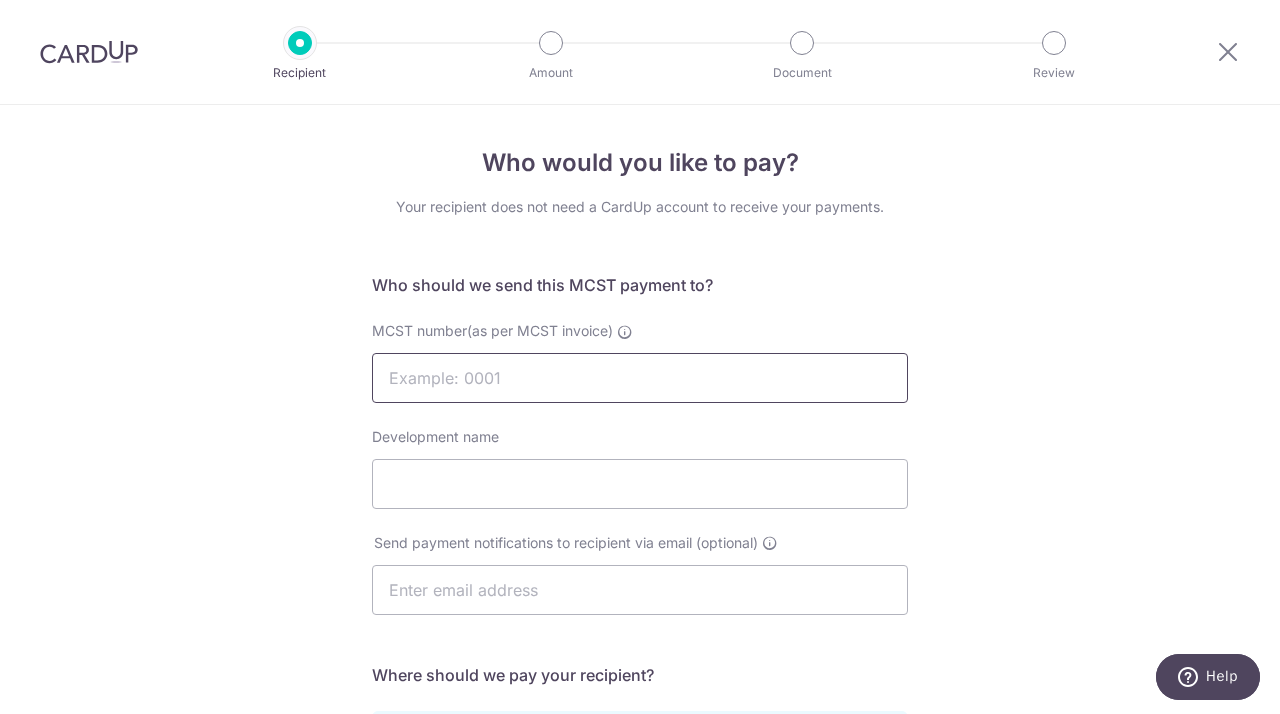 click on "MCST number(as per MCST invoice)" at bounding box center [640, 378] 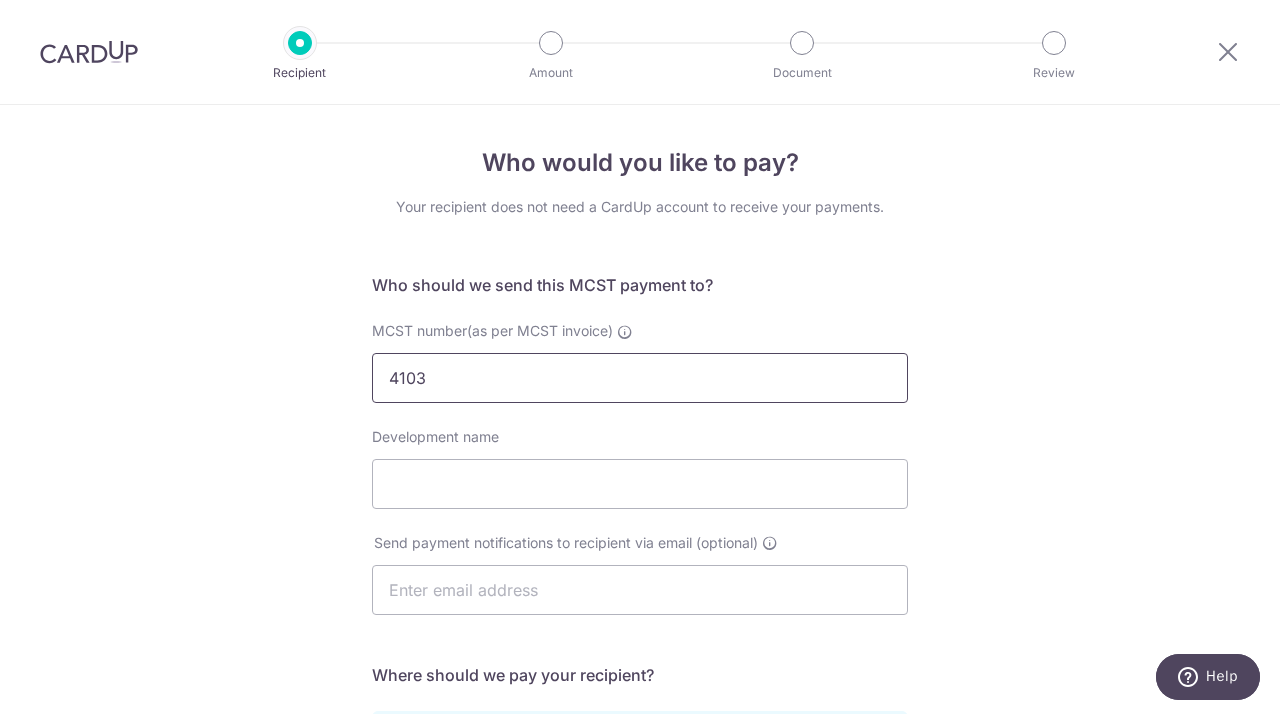 type on "4103" 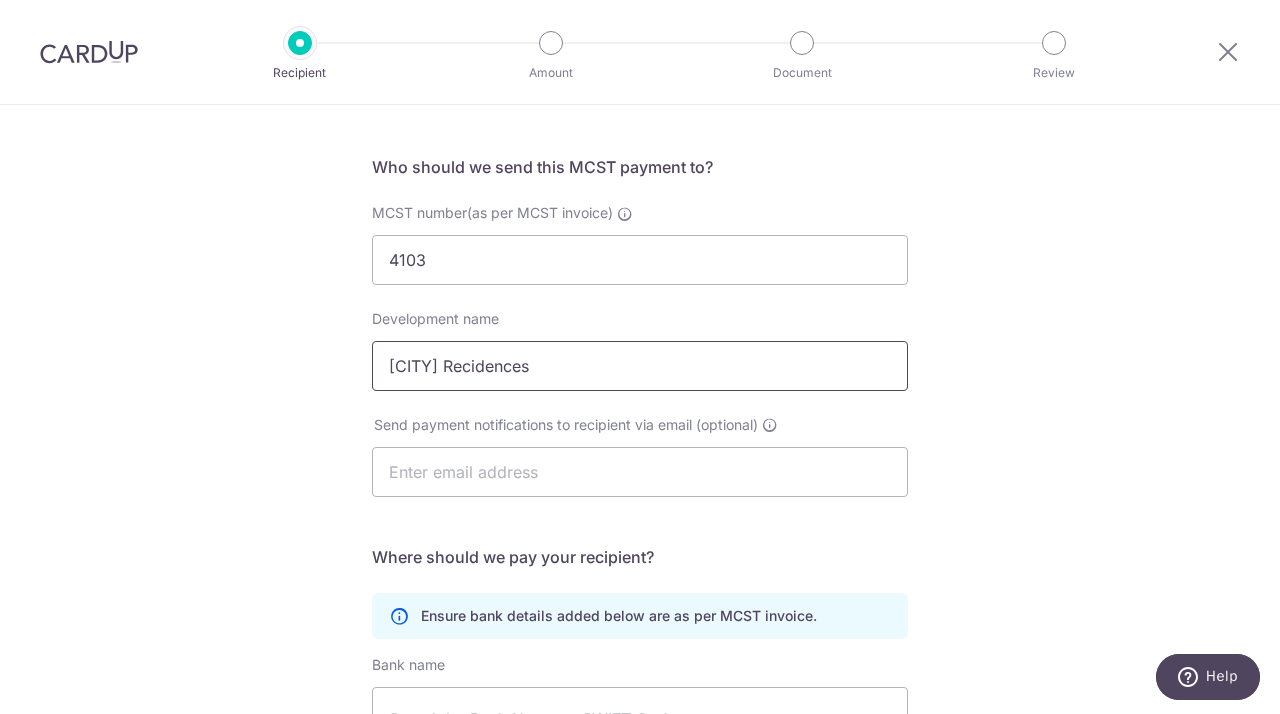 scroll, scrollTop: 165, scrollLeft: 0, axis: vertical 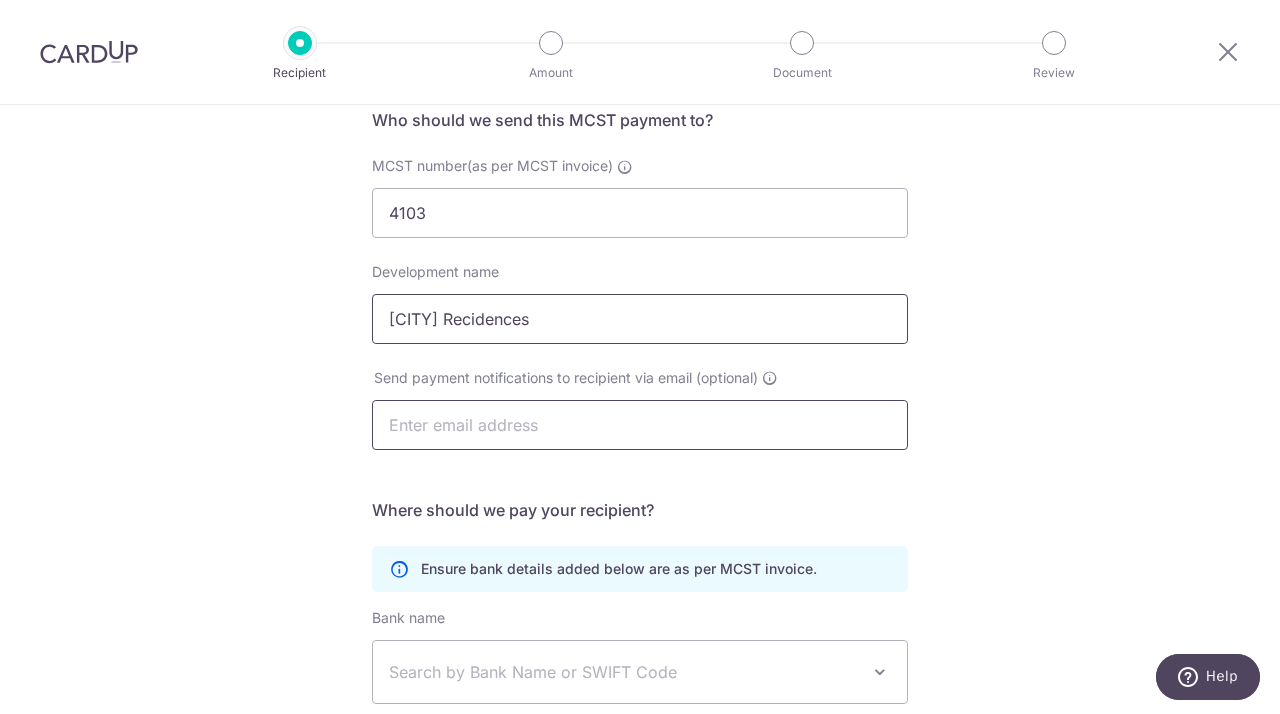 type on "Austville Recidences" 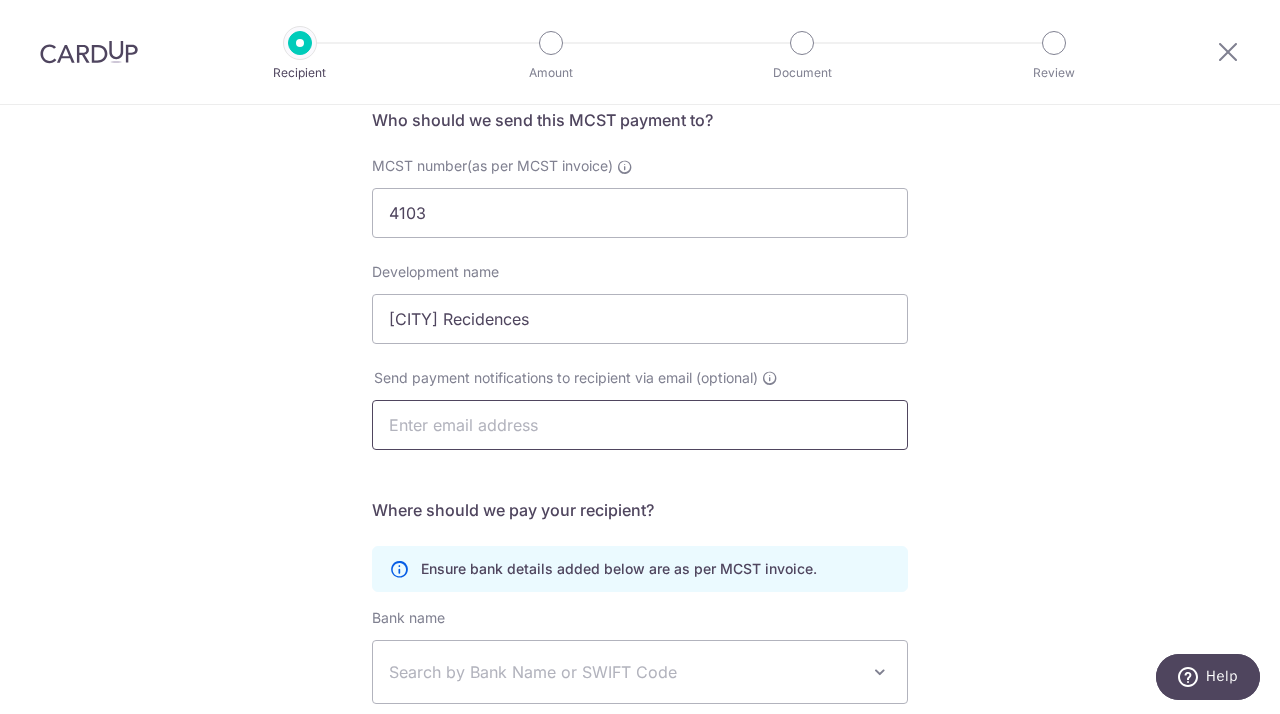click at bounding box center (640, 425) 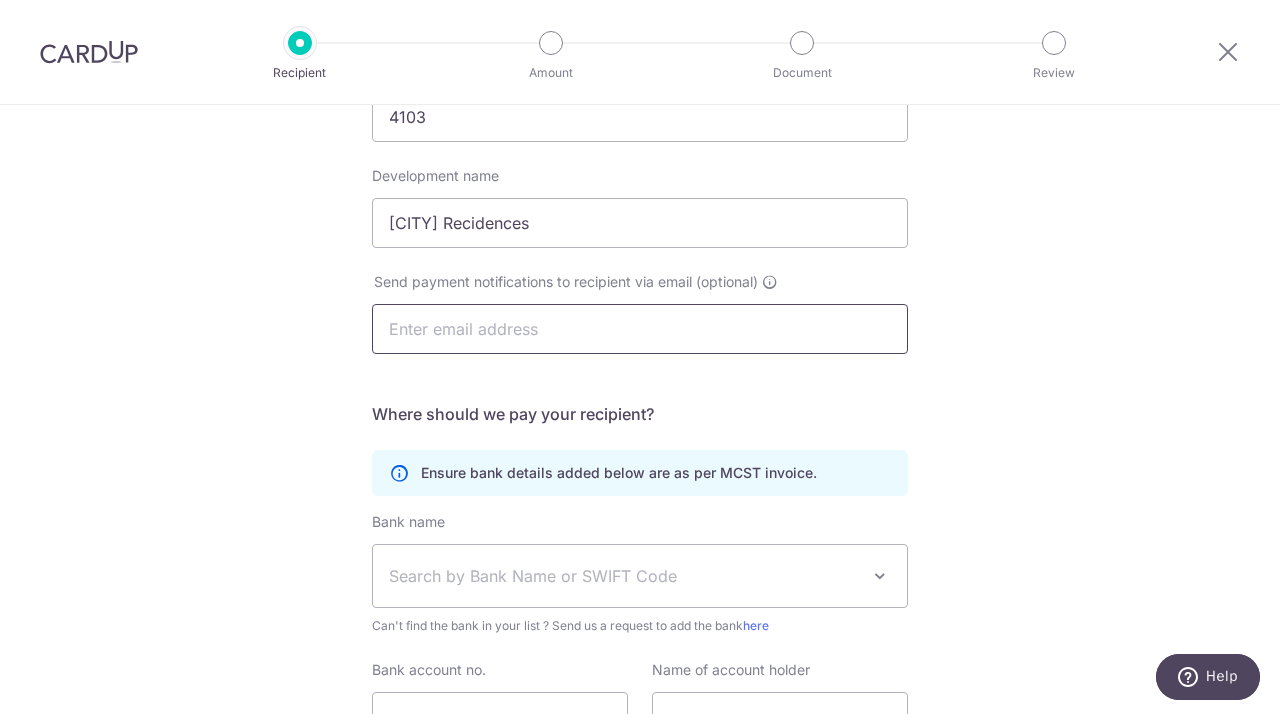 scroll, scrollTop: 263, scrollLeft: 0, axis: vertical 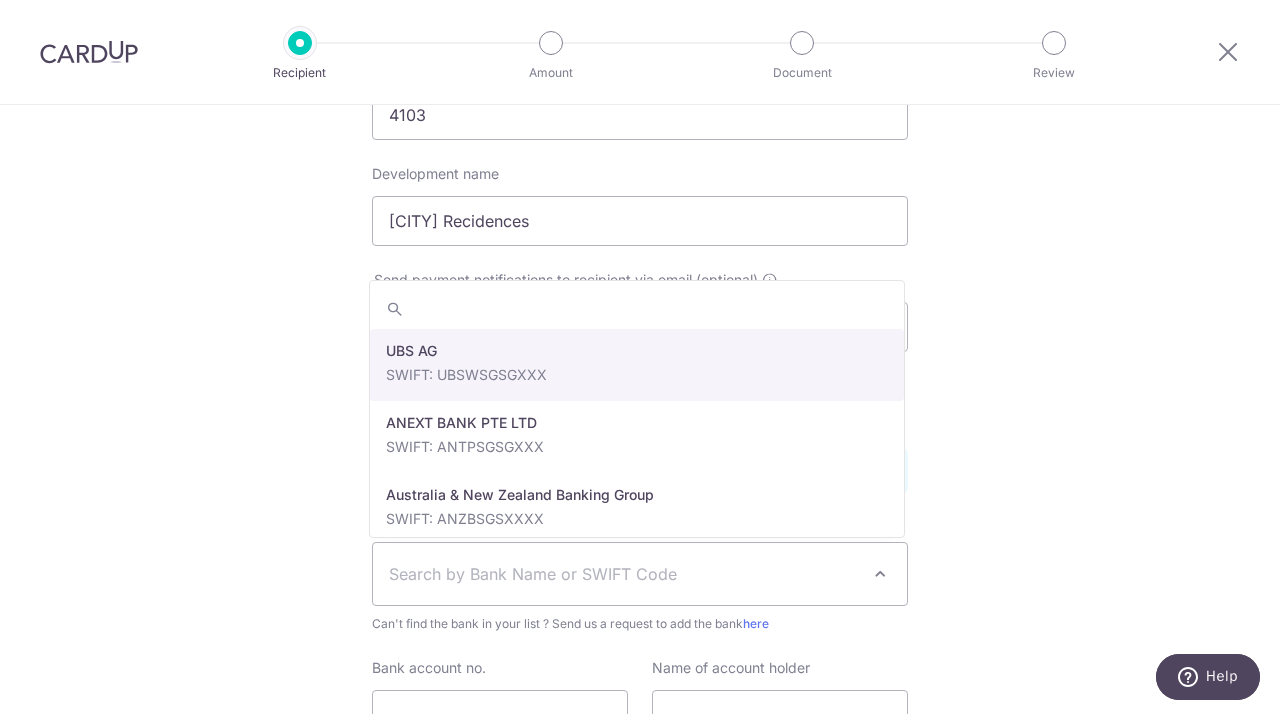 click on "Search by Bank Name or SWIFT Code" at bounding box center (640, 574) 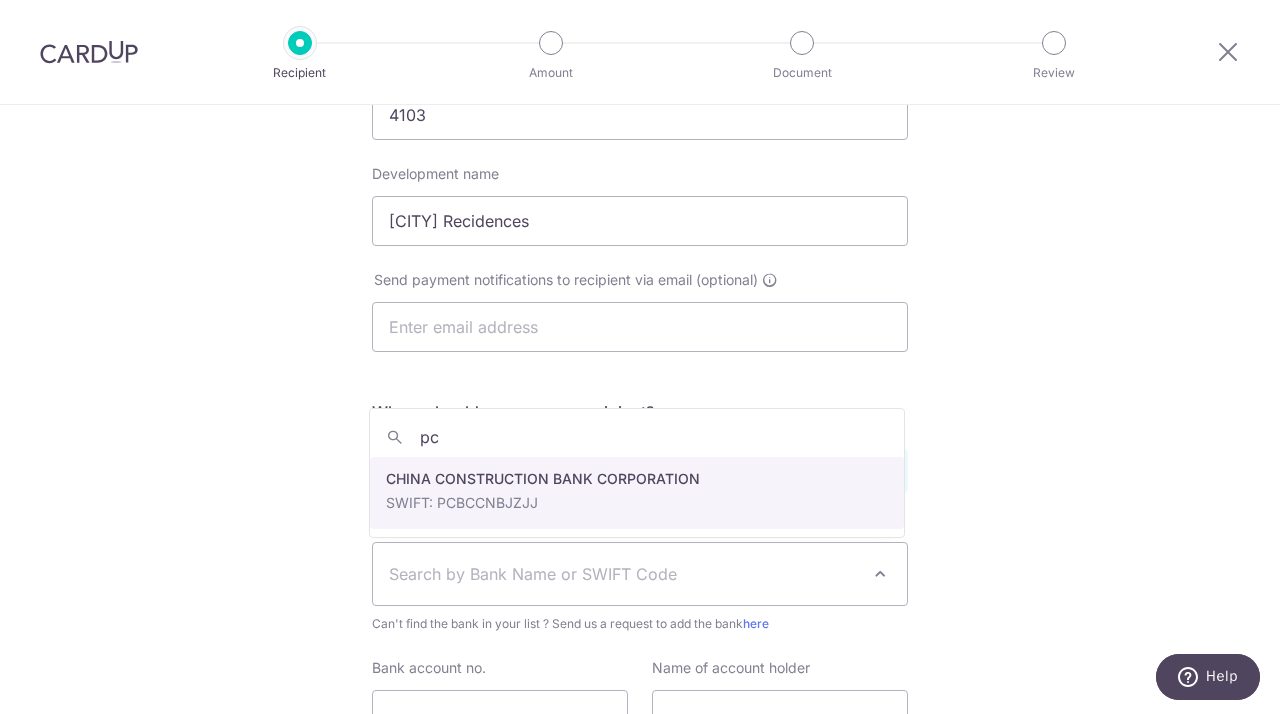 type on "p" 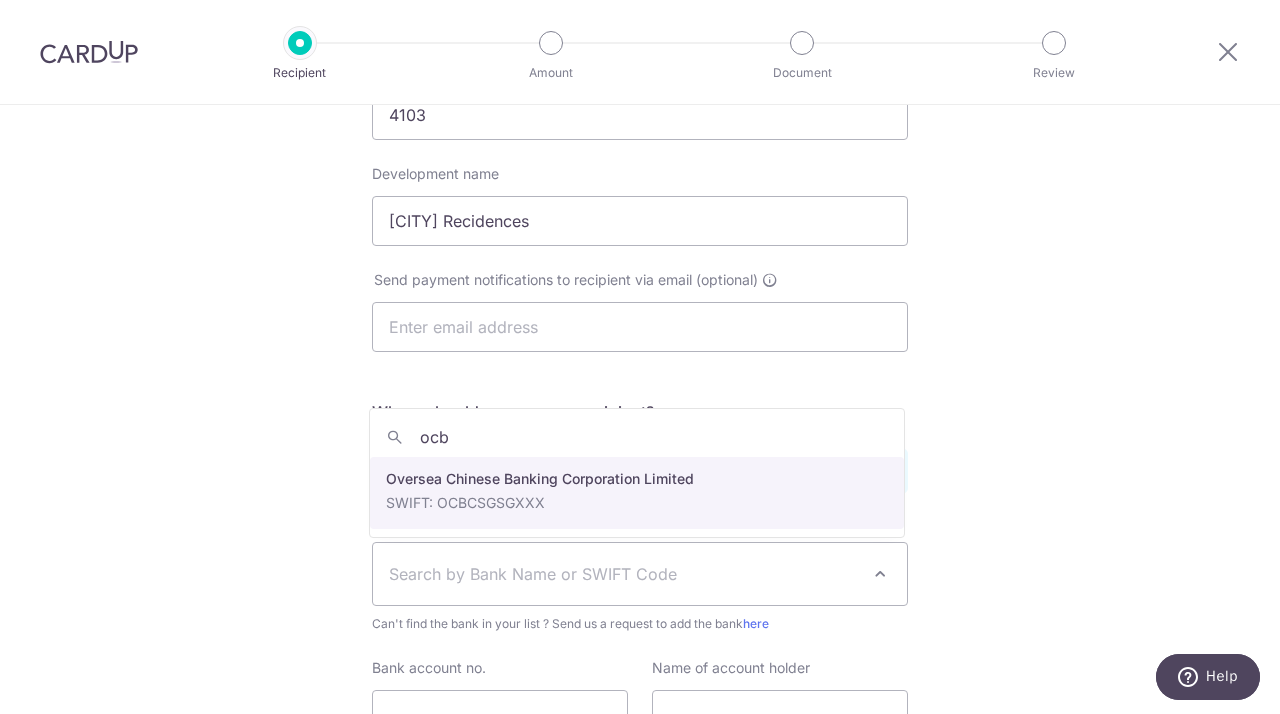 type on "ocbc" 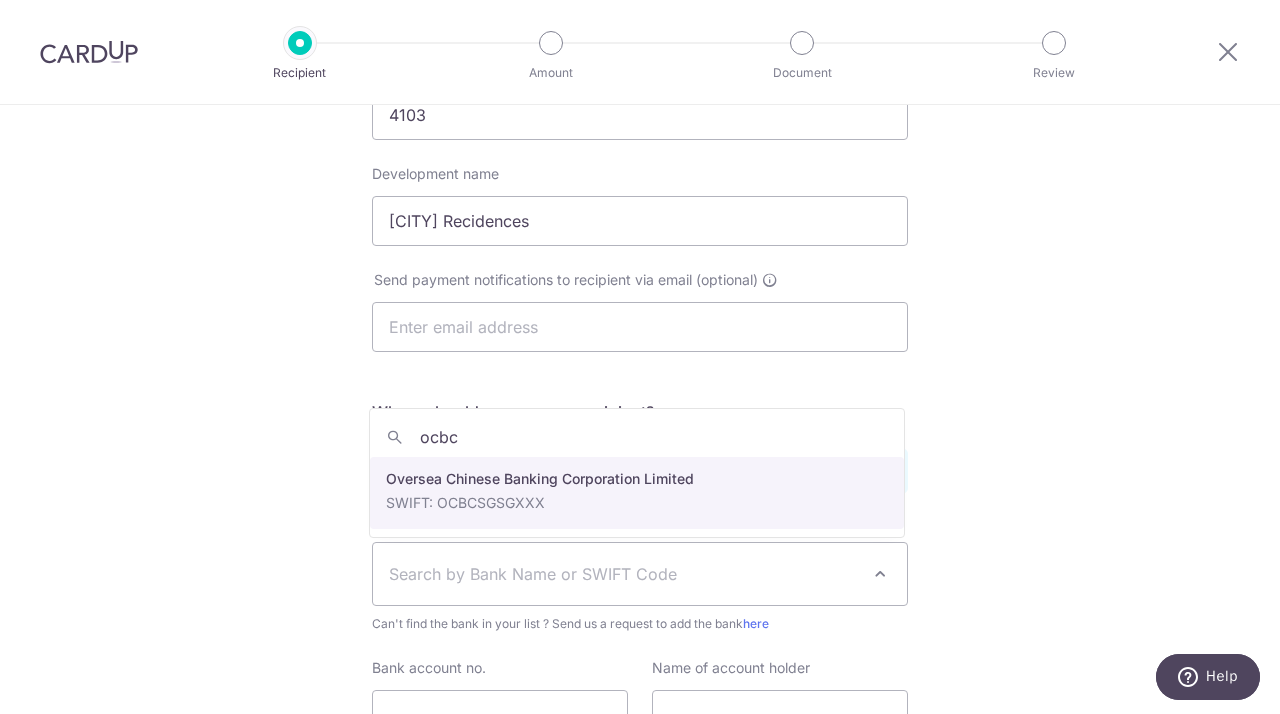 select on "12" 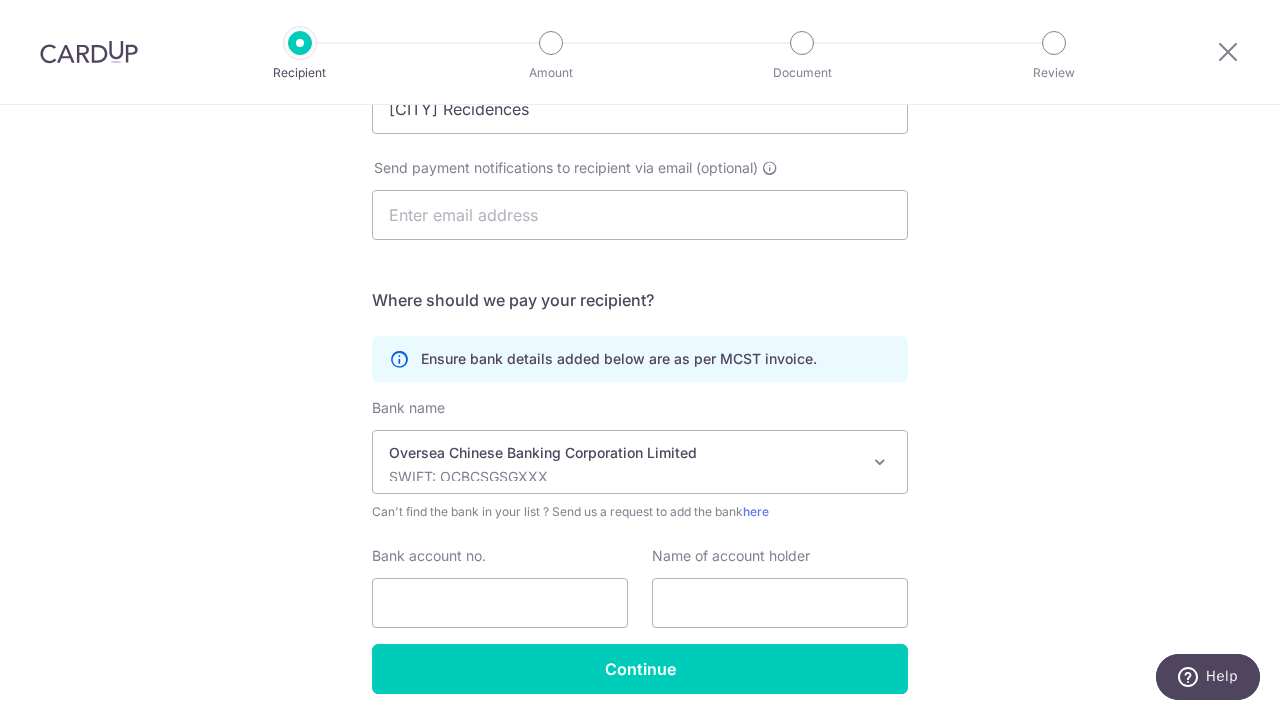 scroll, scrollTop: 449, scrollLeft: 0, axis: vertical 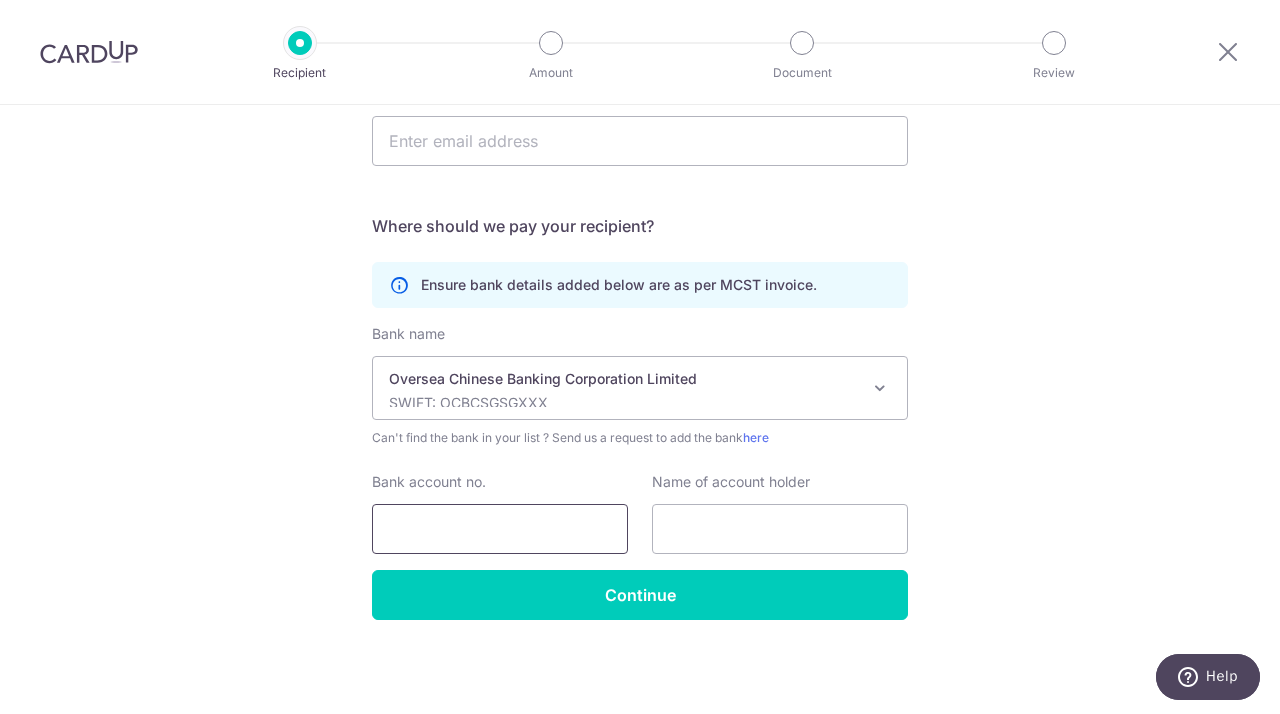 click on "Bank account no." at bounding box center (500, 529) 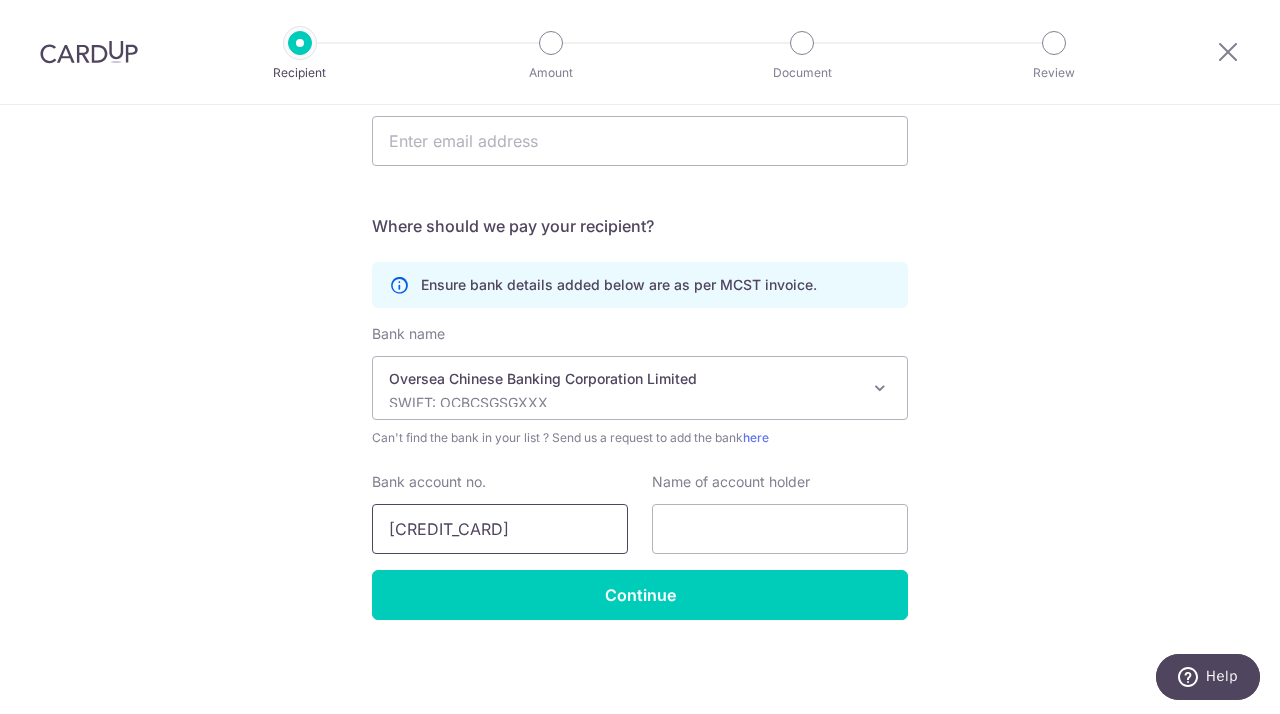 type on "689385995001" 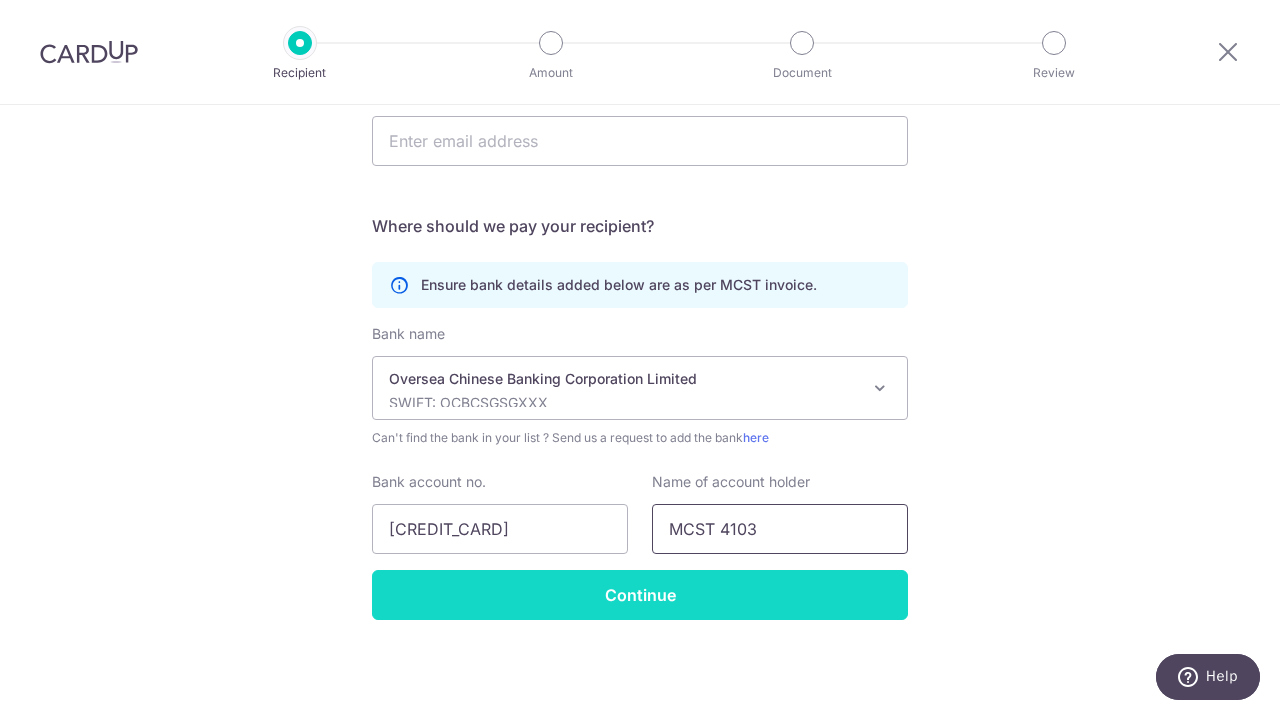 type on "MCST 4103" 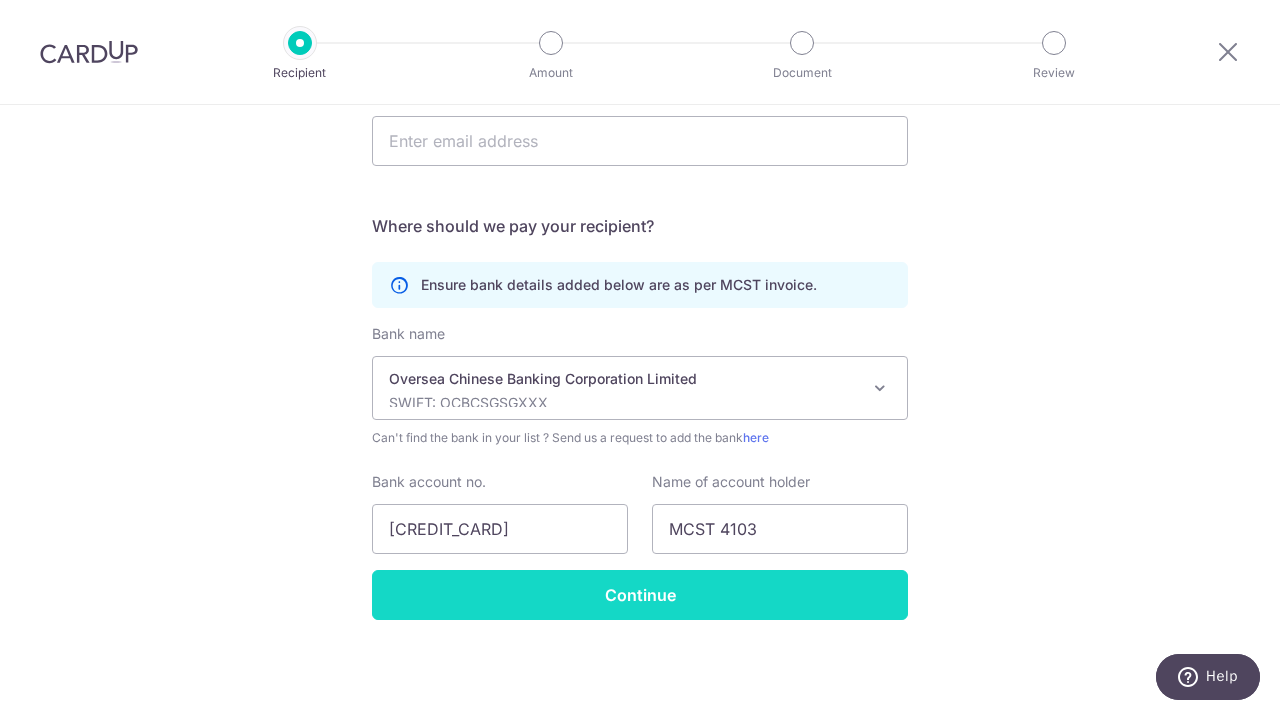 click on "Continue" at bounding box center [640, 595] 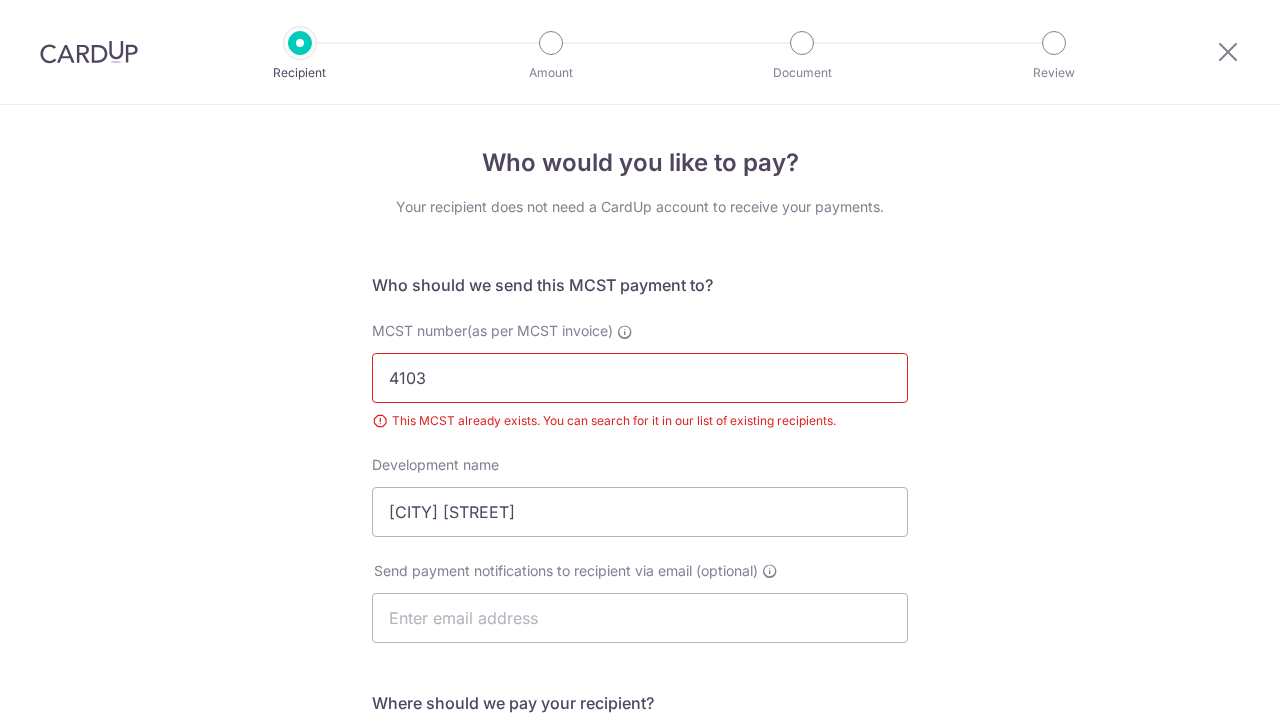 scroll, scrollTop: 0, scrollLeft: 0, axis: both 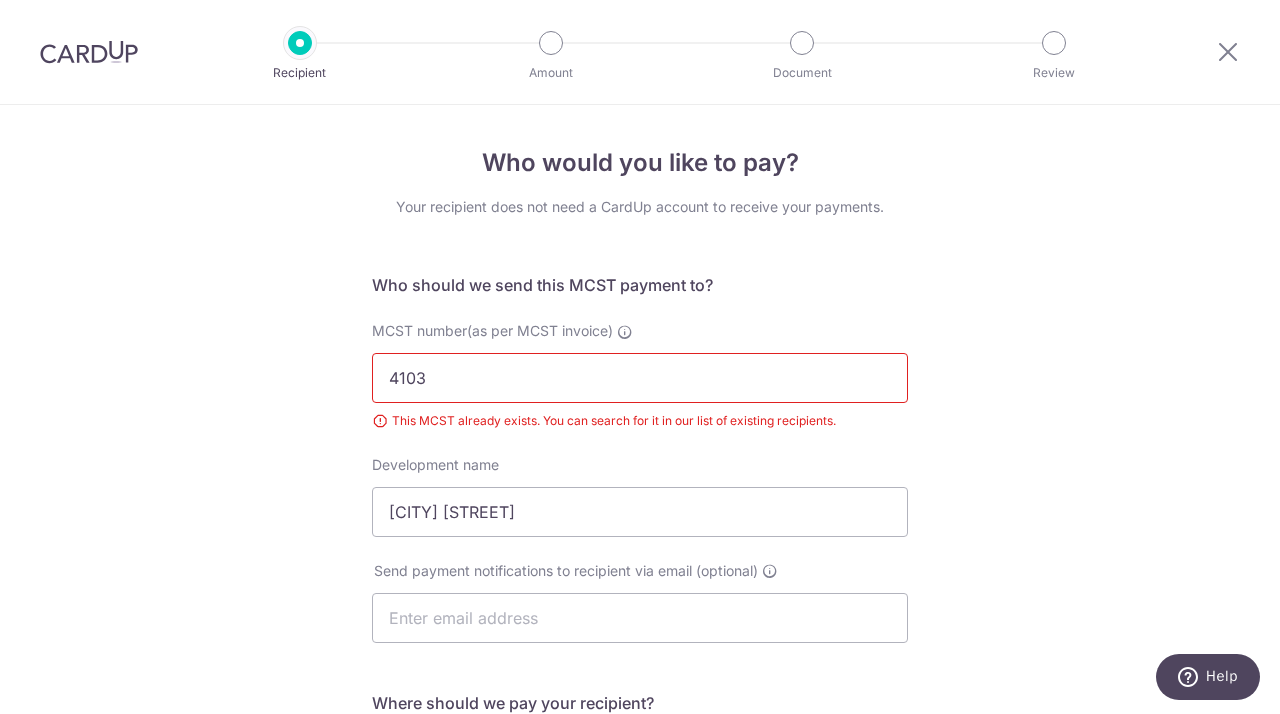 click at bounding box center (89, 52) 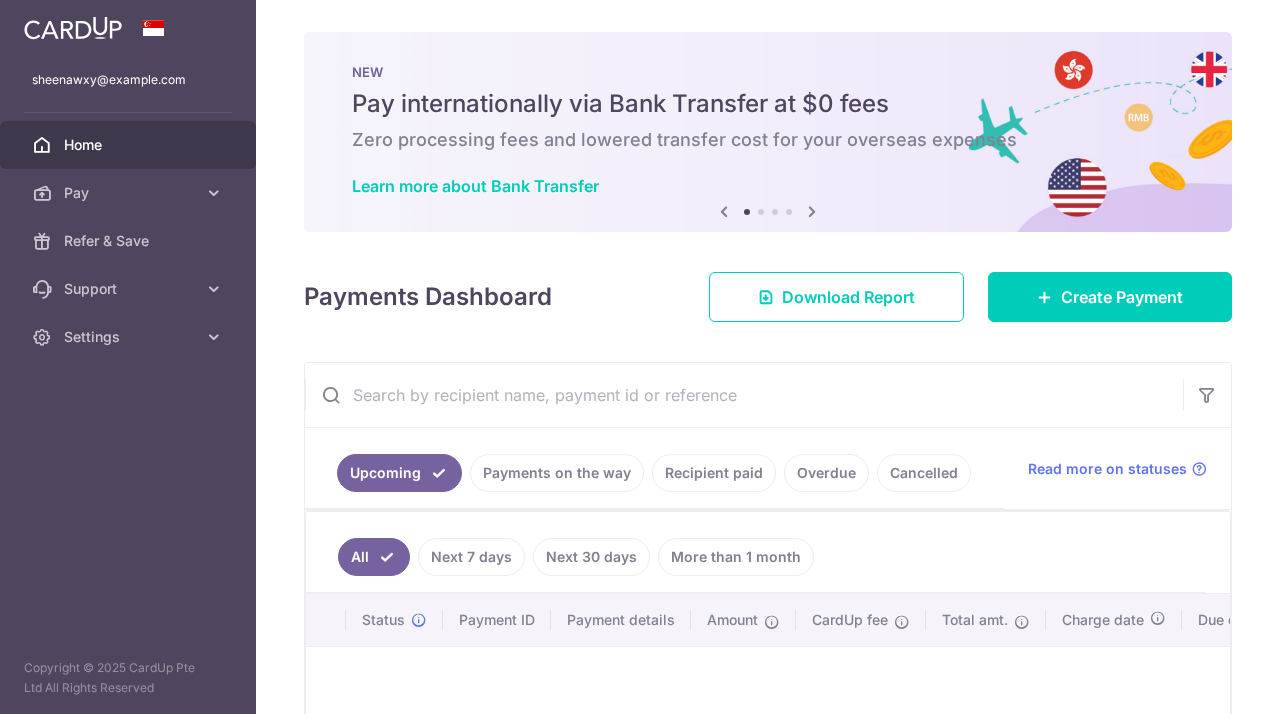 scroll, scrollTop: 0, scrollLeft: 0, axis: both 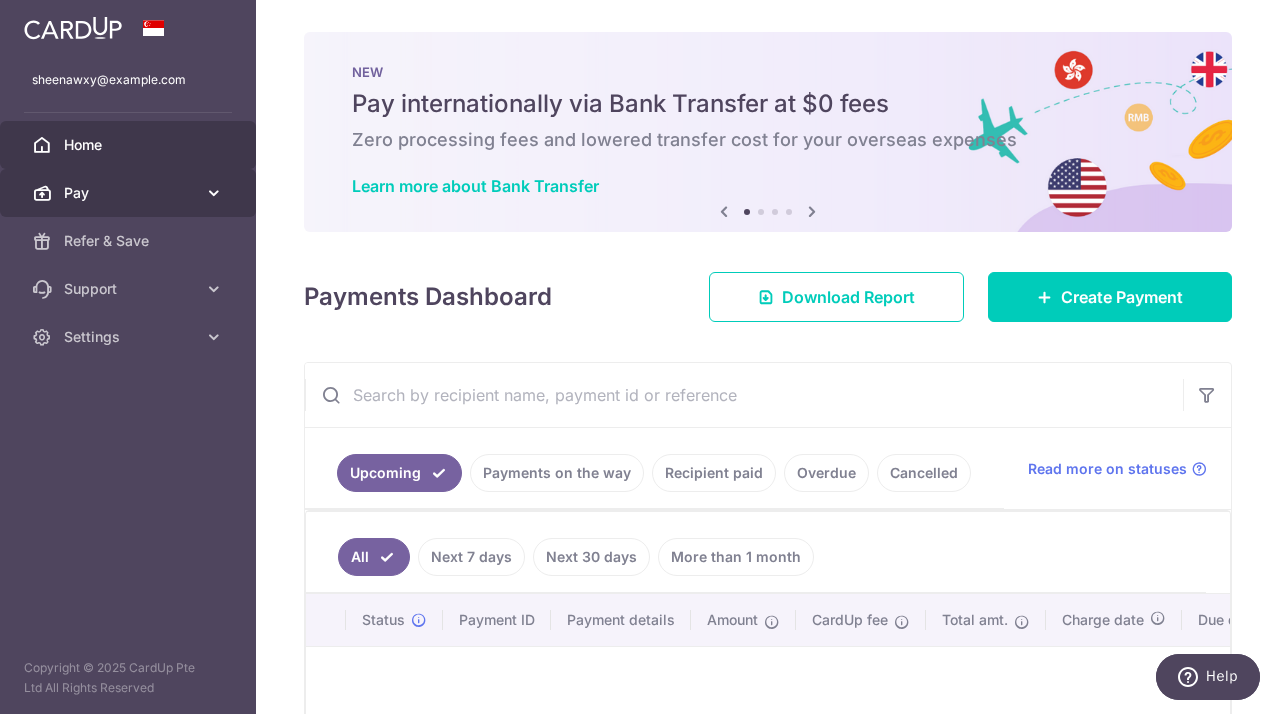click on "Pay" at bounding box center [128, 193] 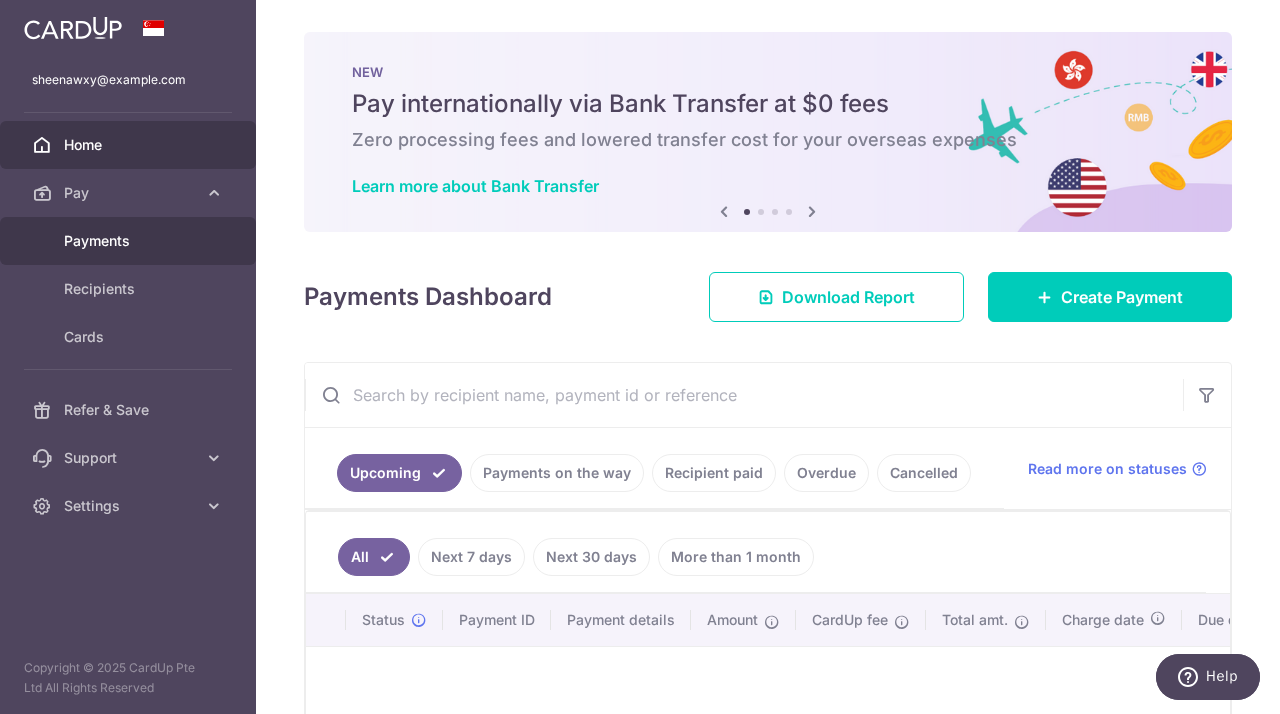 click on "Payments" at bounding box center (130, 241) 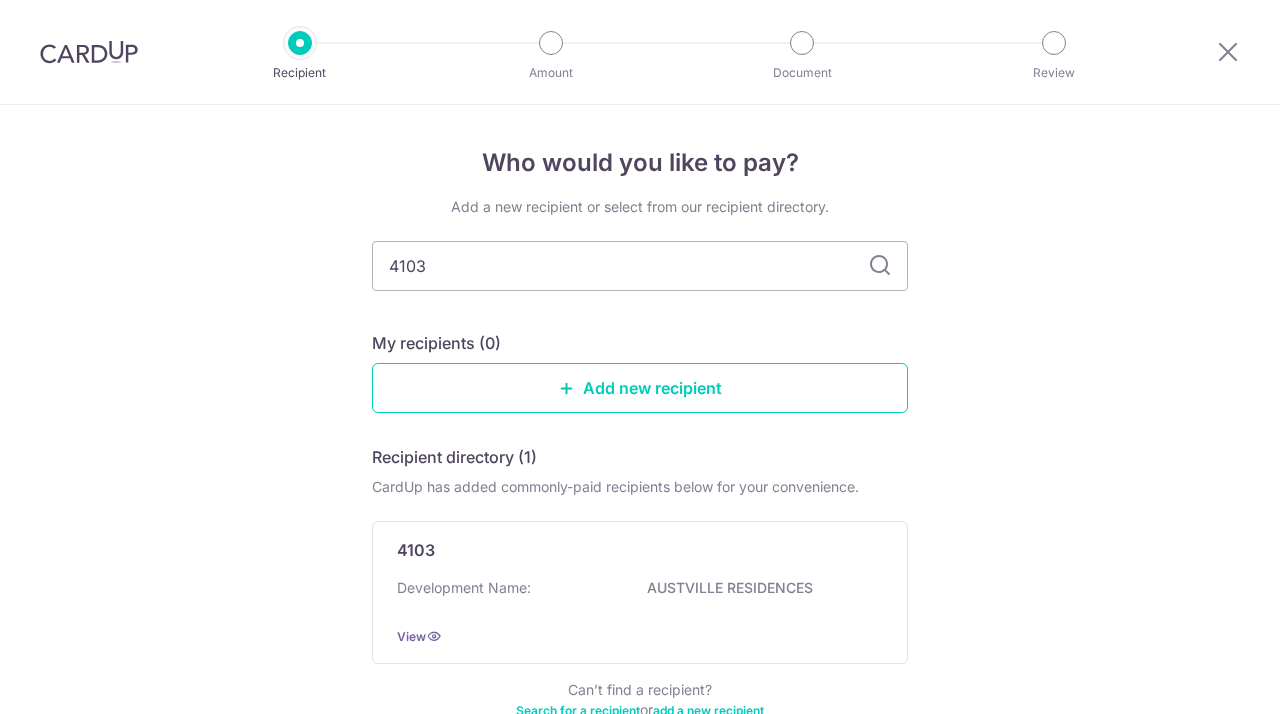 scroll, scrollTop: 0, scrollLeft: 0, axis: both 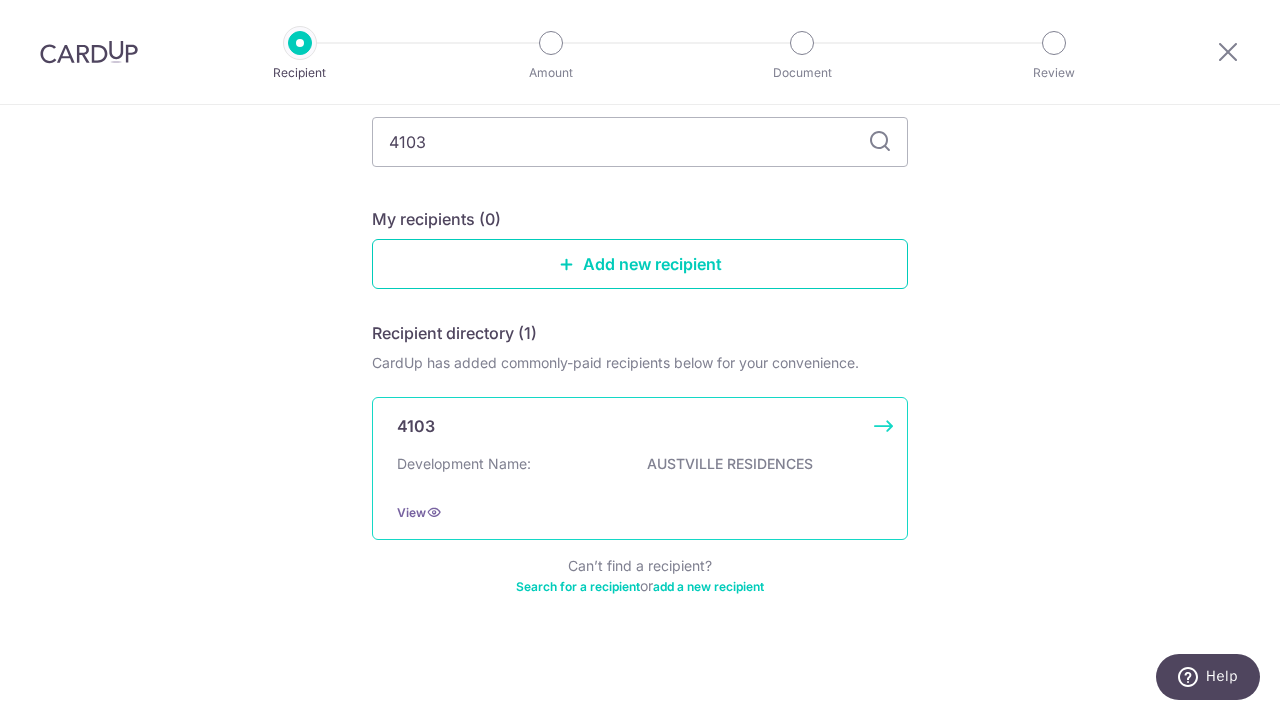 click on "4103" at bounding box center (628, 426) 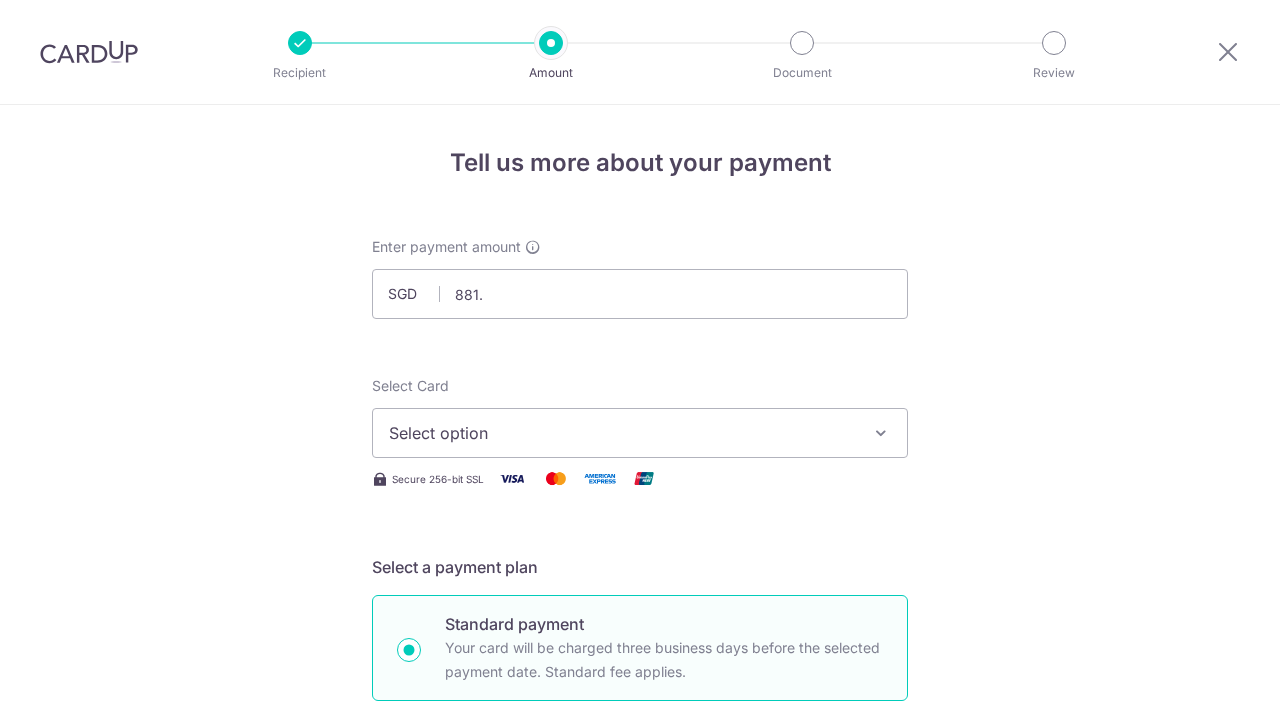 scroll, scrollTop: 0, scrollLeft: 0, axis: both 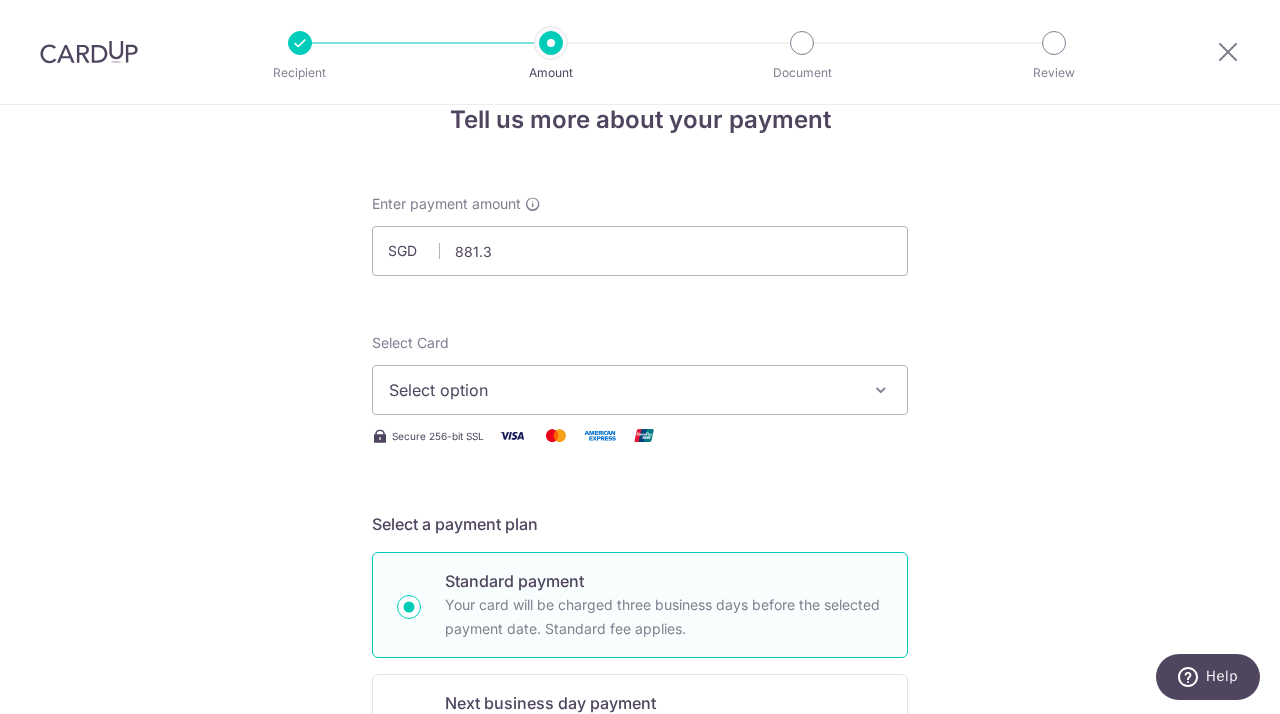 type on "881.32" 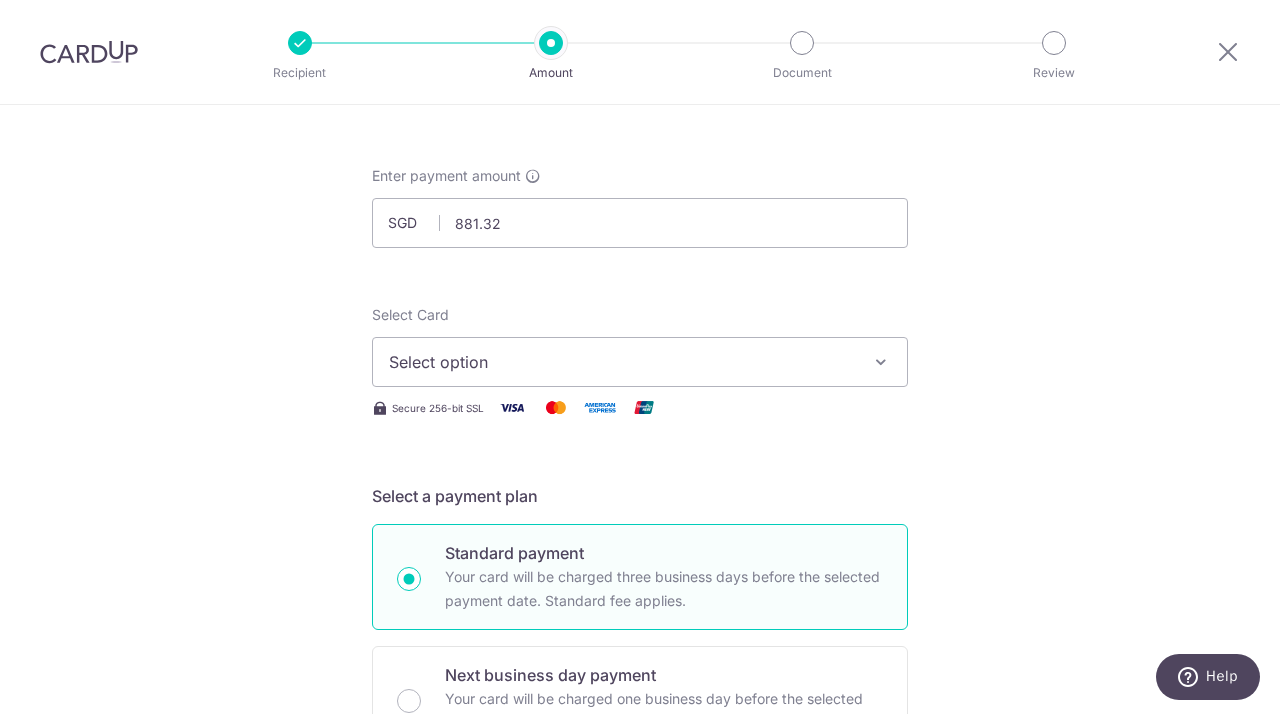 scroll, scrollTop: 67, scrollLeft: 0, axis: vertical 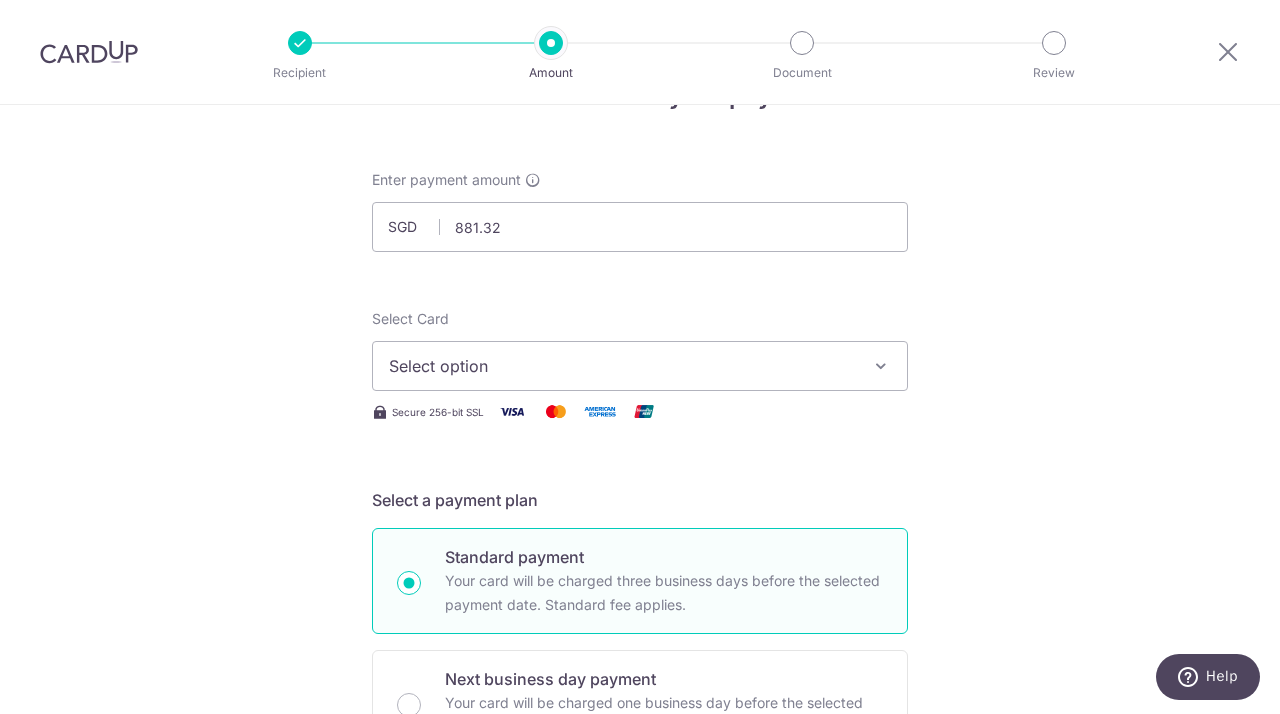 click on "Select option" at bounding box center [622, 366] 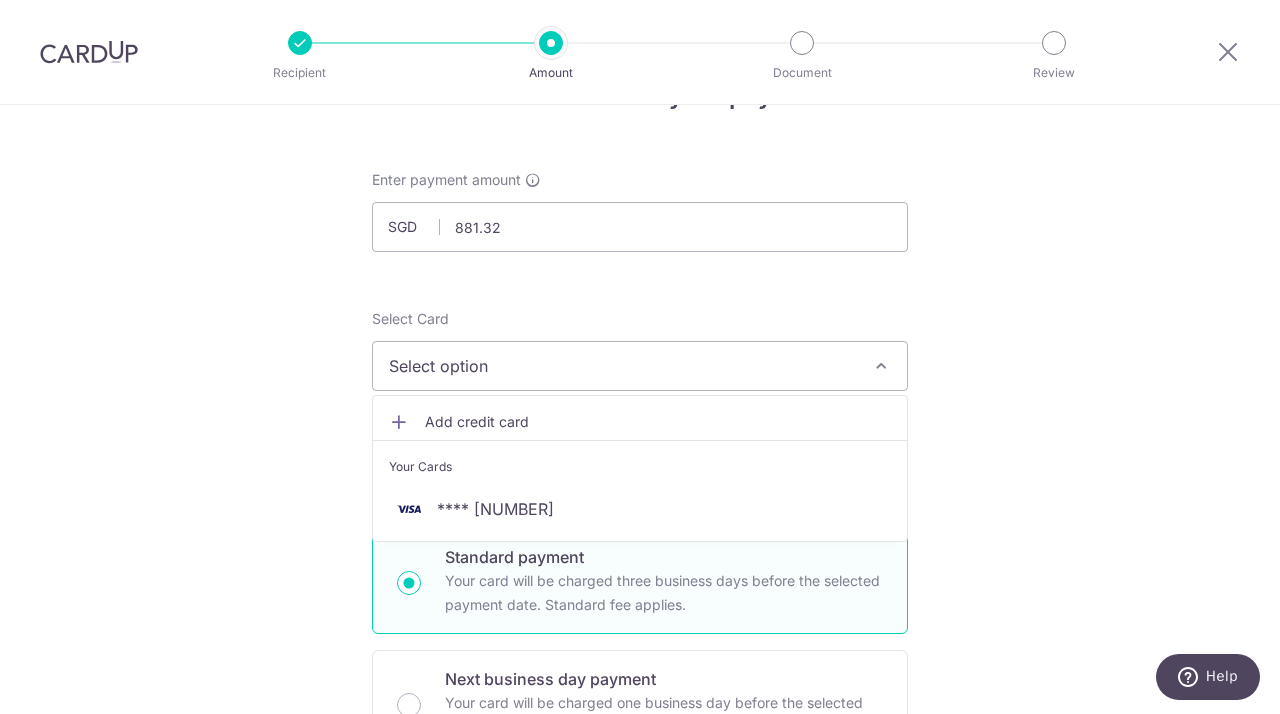 click on "Add credit card" at bounding box center (658, 422) 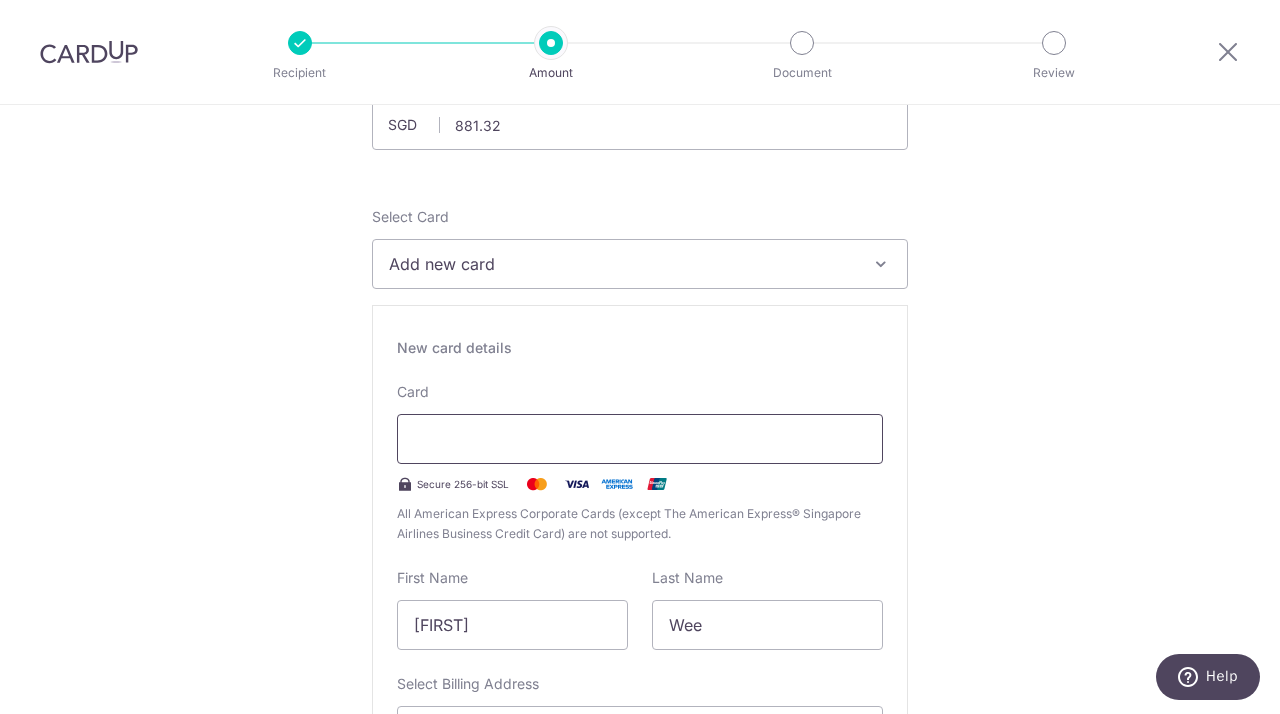 scroll, scrollTop: 170, scrollLeft: 0, axis: vertical 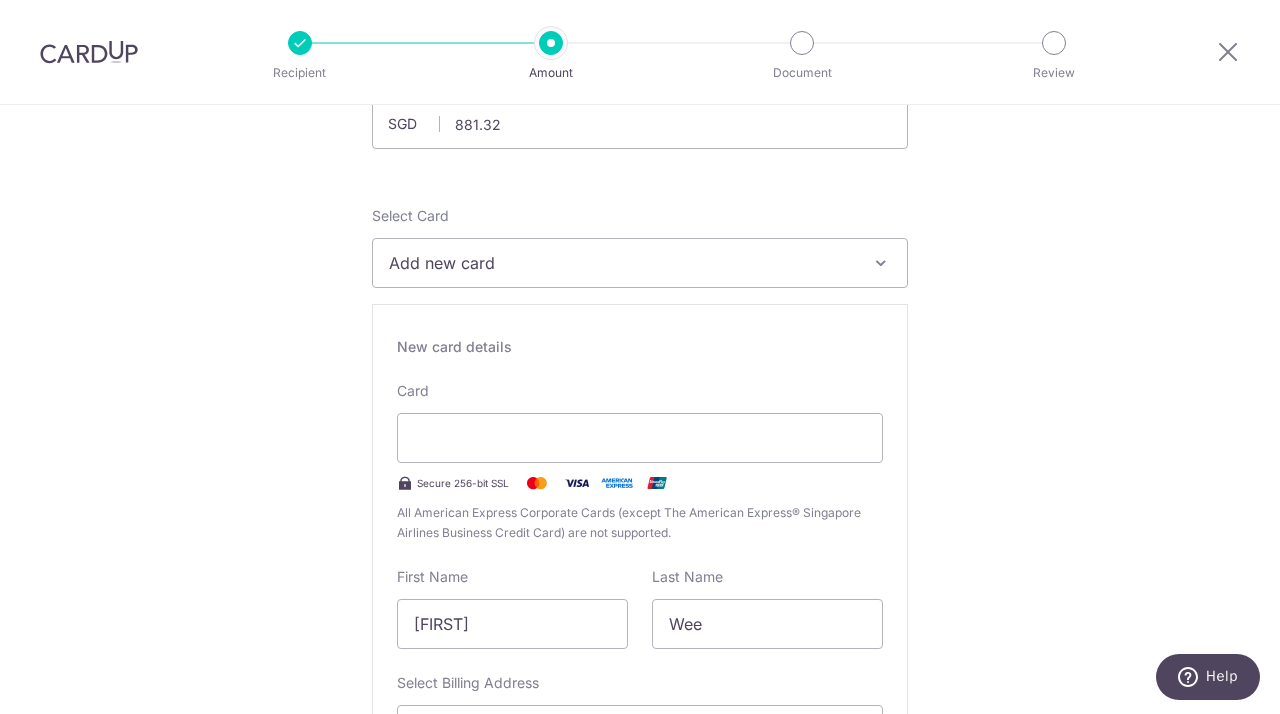 click on "New card details
Card
Secure 256-bit SSL
All American Express Corporate Cards (except The American Express® Singapore Airlines Business Credit Card) are not supported.
First Name
Xin Yi
Last Name
Wee
Select Billing Address
Select option
Add Billing Address
My Billing Addresses
289D Punggol Place, #05-853, Singapore, Singapore-824289" at bounding box center (640, 591) 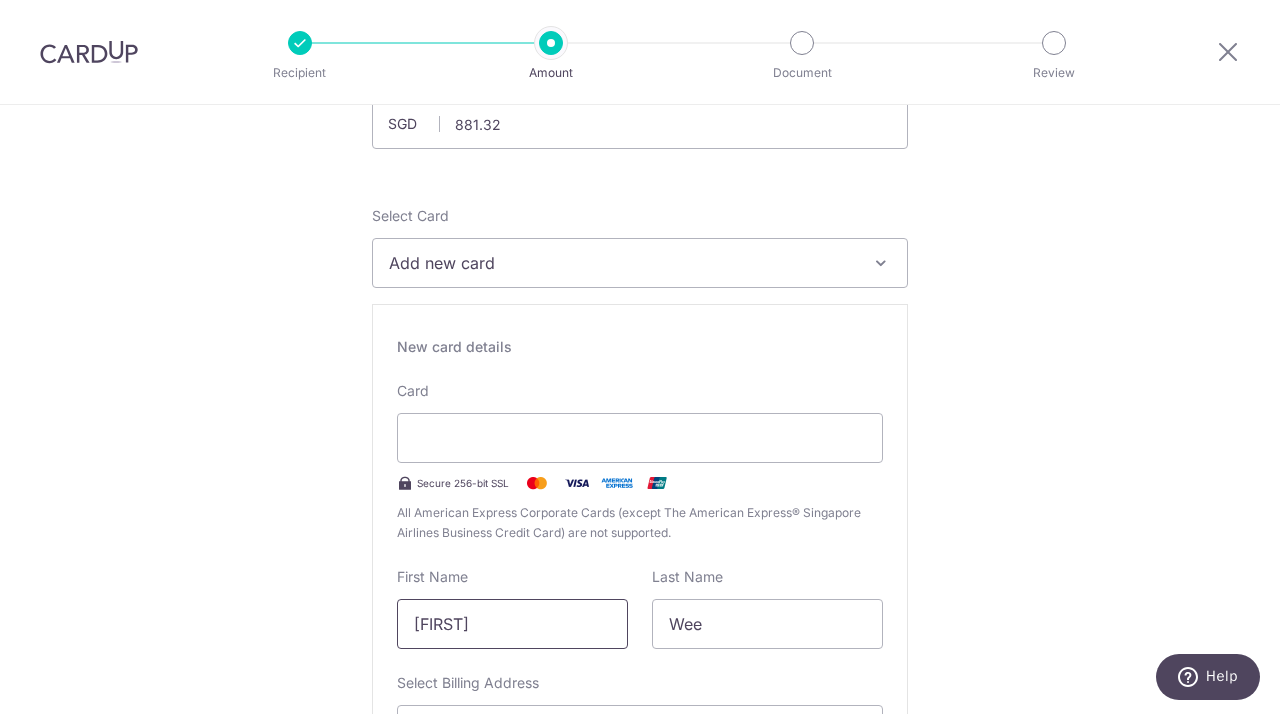 click on "Xin Yi" at bounding box center [512, 624] 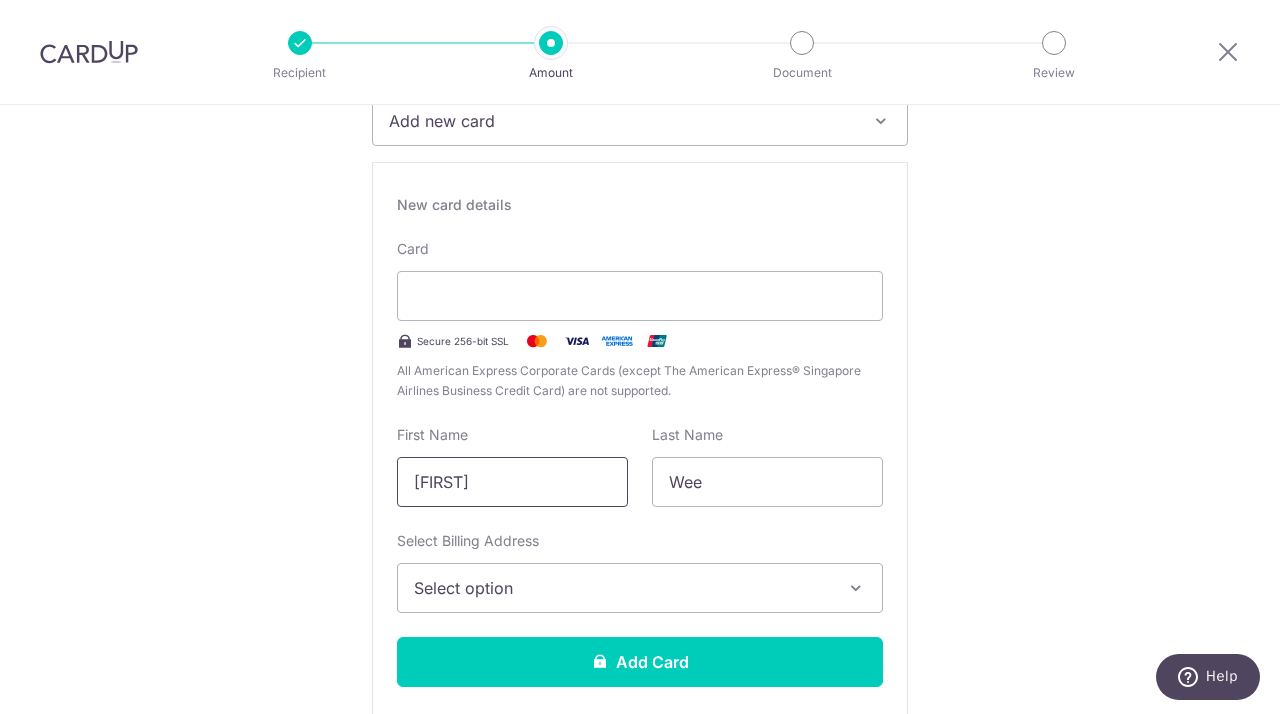 scroll, scrollTop: 313, scrollLeft: 0, axis: vertical 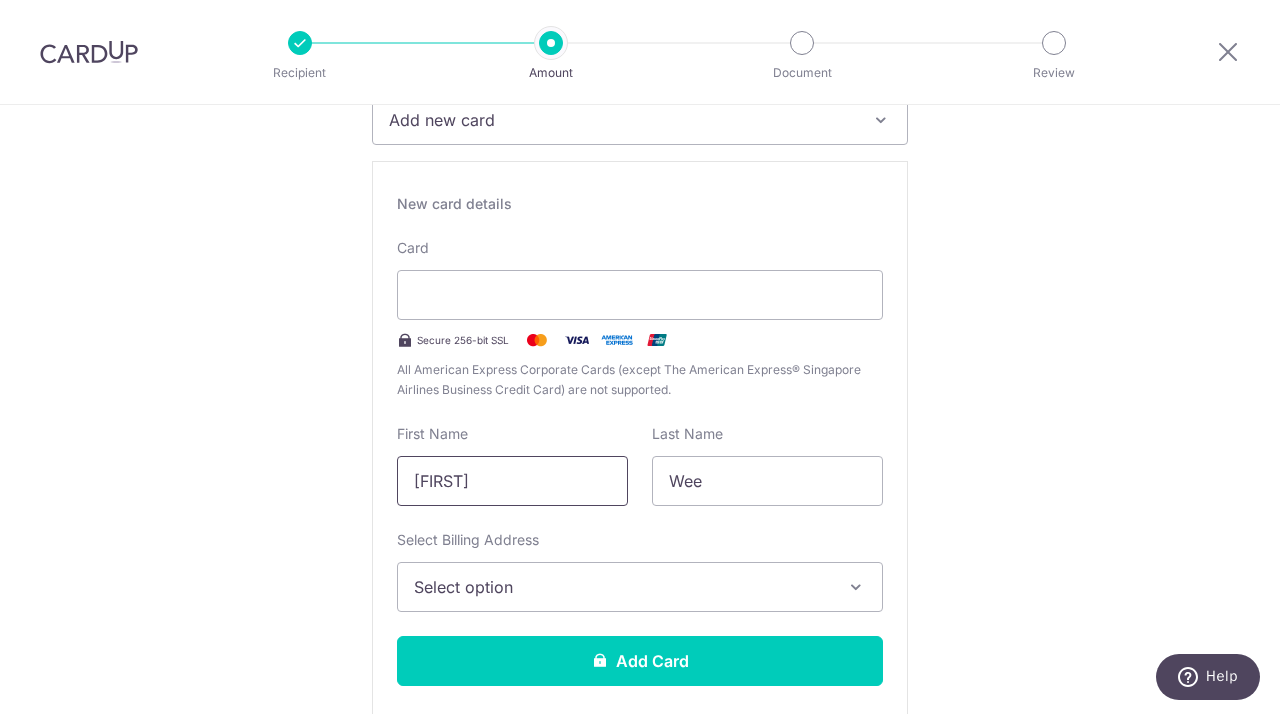 type on "Sheena" 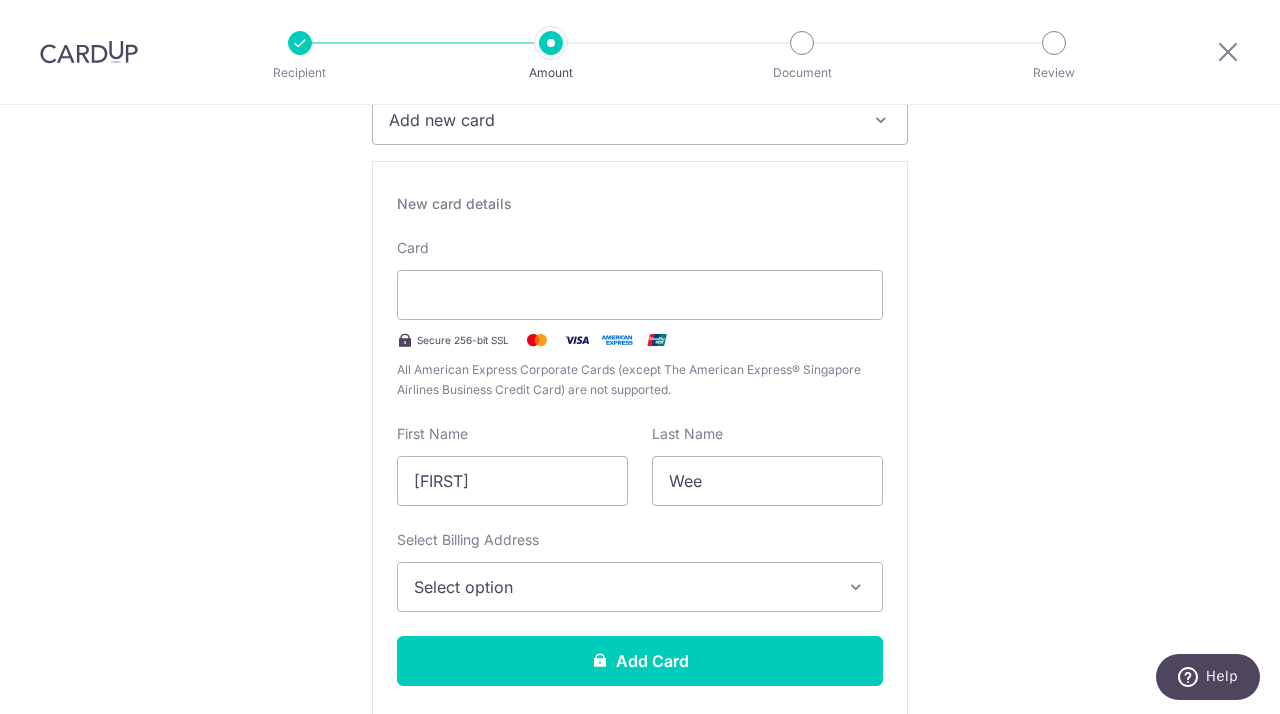 click on "Select option" at bounding box center (622, 587) 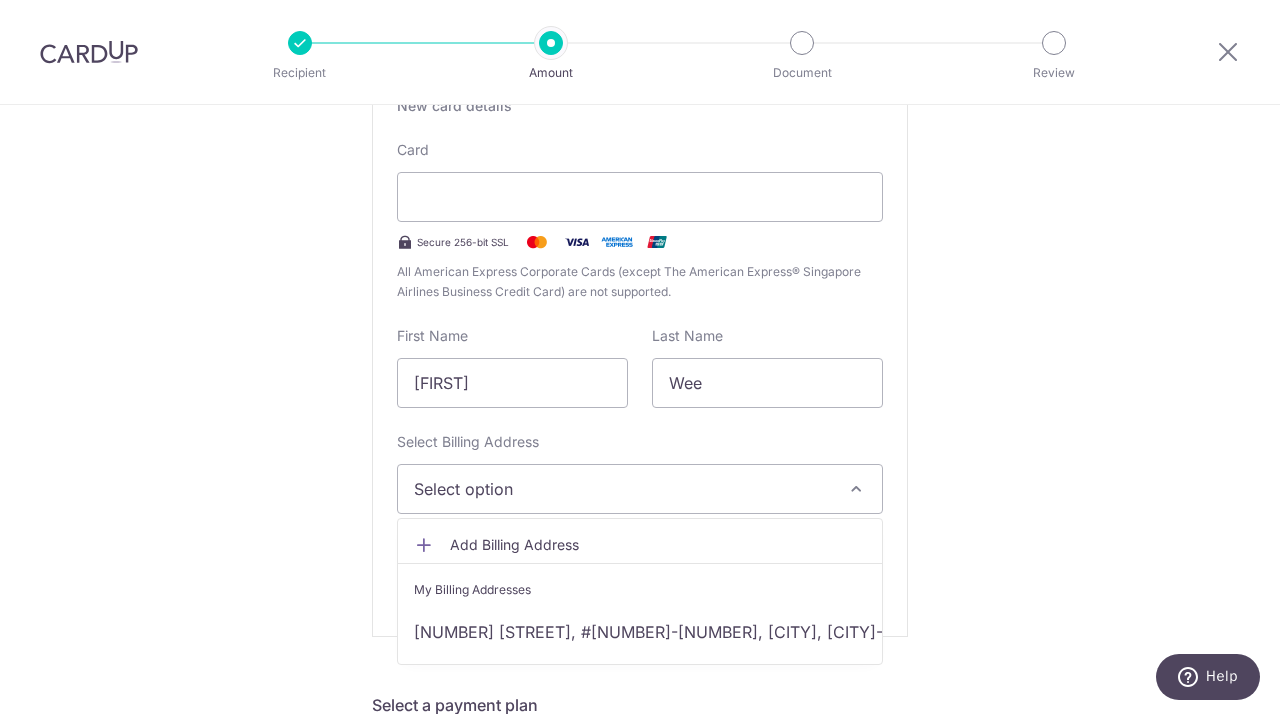 scroll, scrollTop: 414, scrollLeft: 0, axis: vertical 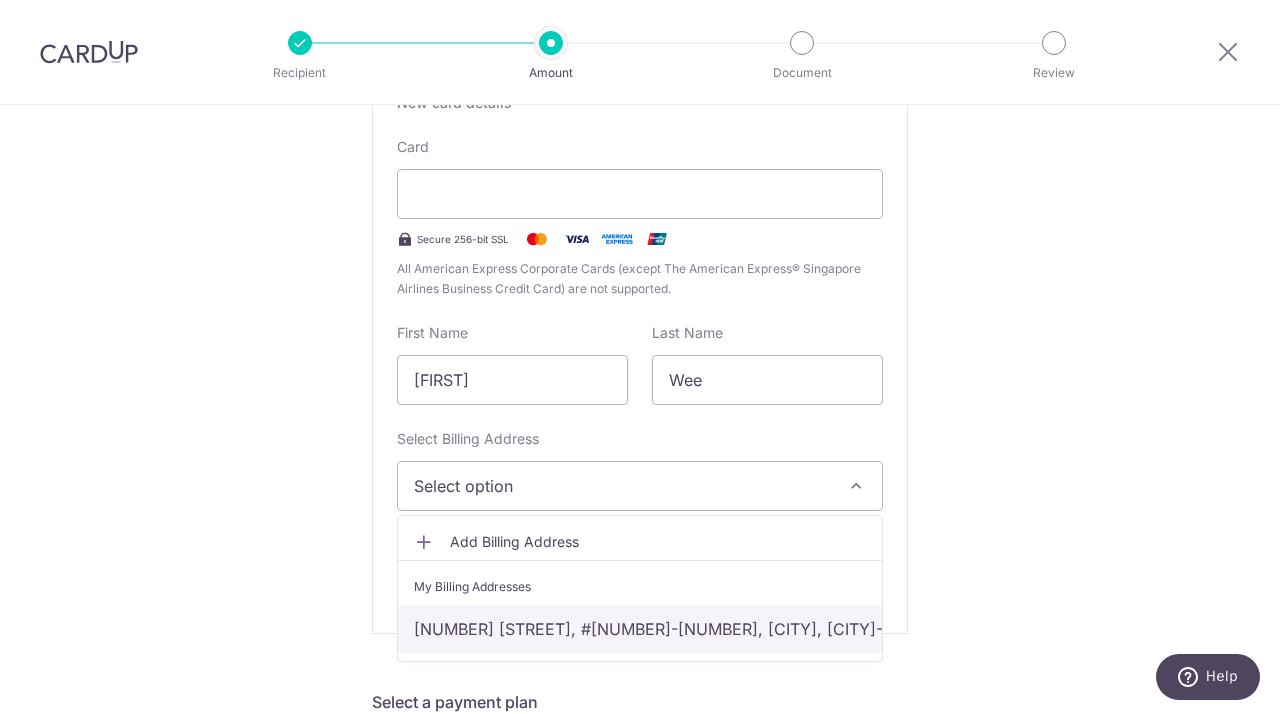 click on "289D Punggol Place, #05-853, Singapore, Singapore-824289" at bounding box center (640, 629) 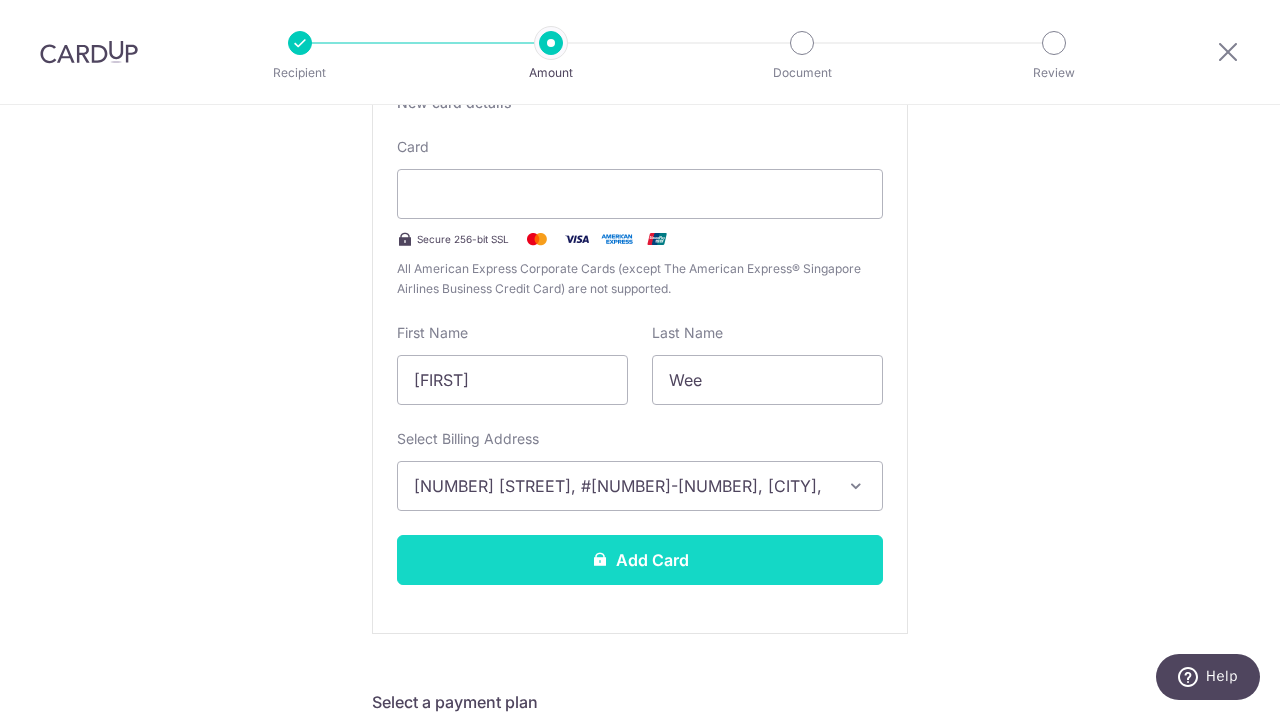 click on "Add Card" at bounding box center (640, 560) 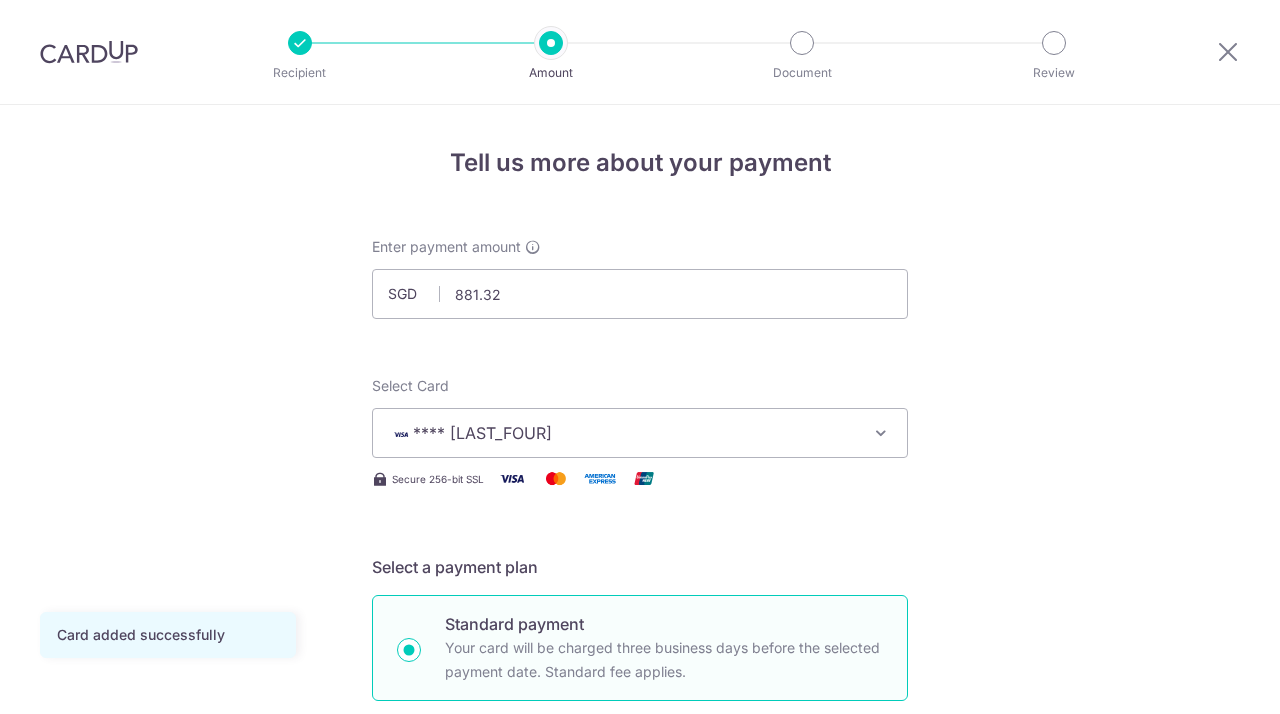 scroll, scrollTop: 0, scrollLeft: 0, axis: both 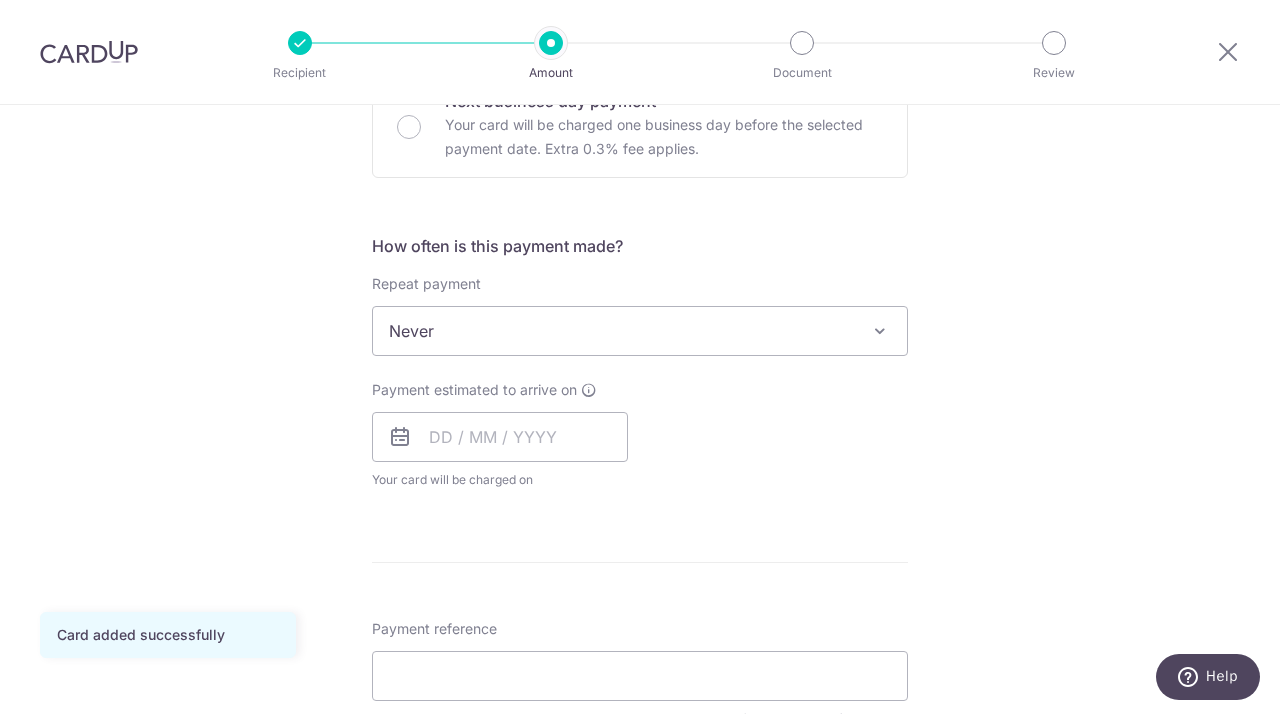 click on "Payment estimated to arrive on
Your card will be charged on   for the first payment
* If your payment is funded by  9:00am SGT on Tuesday 05/08/2025
05/08/2025
No. of Payments" at bounding box center [640, 435] 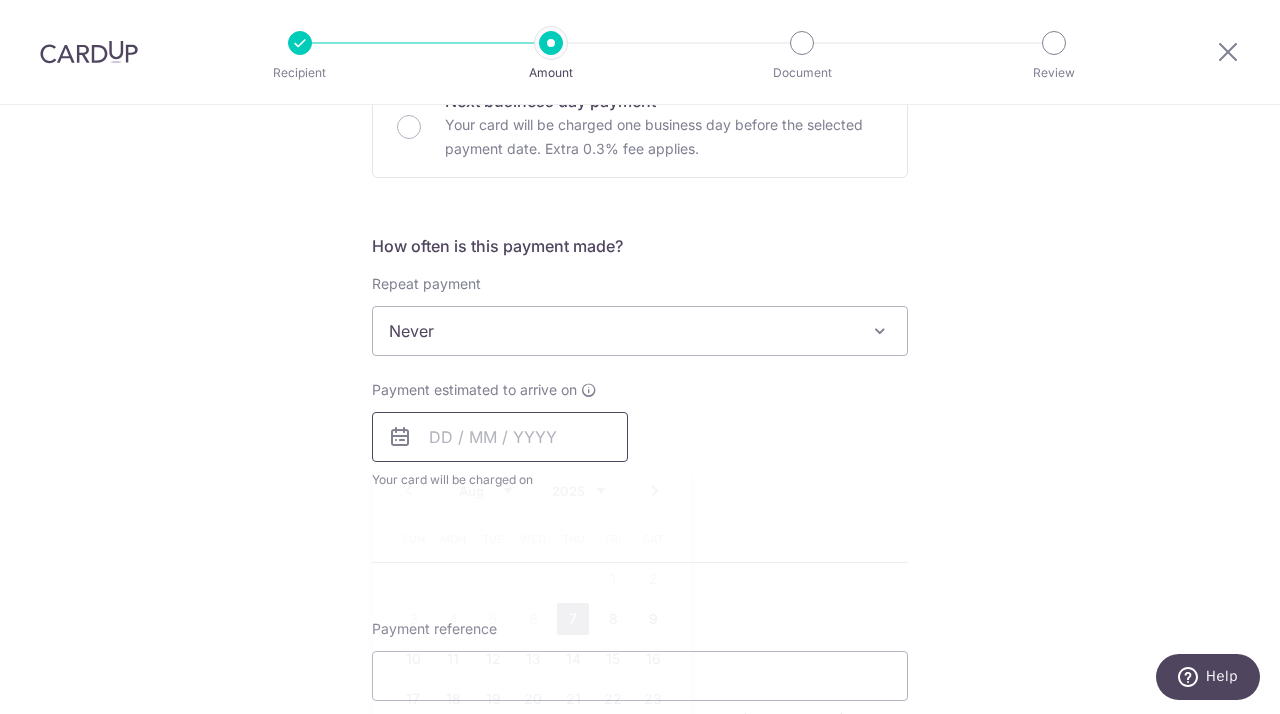 click at bounding box center [500, 437] 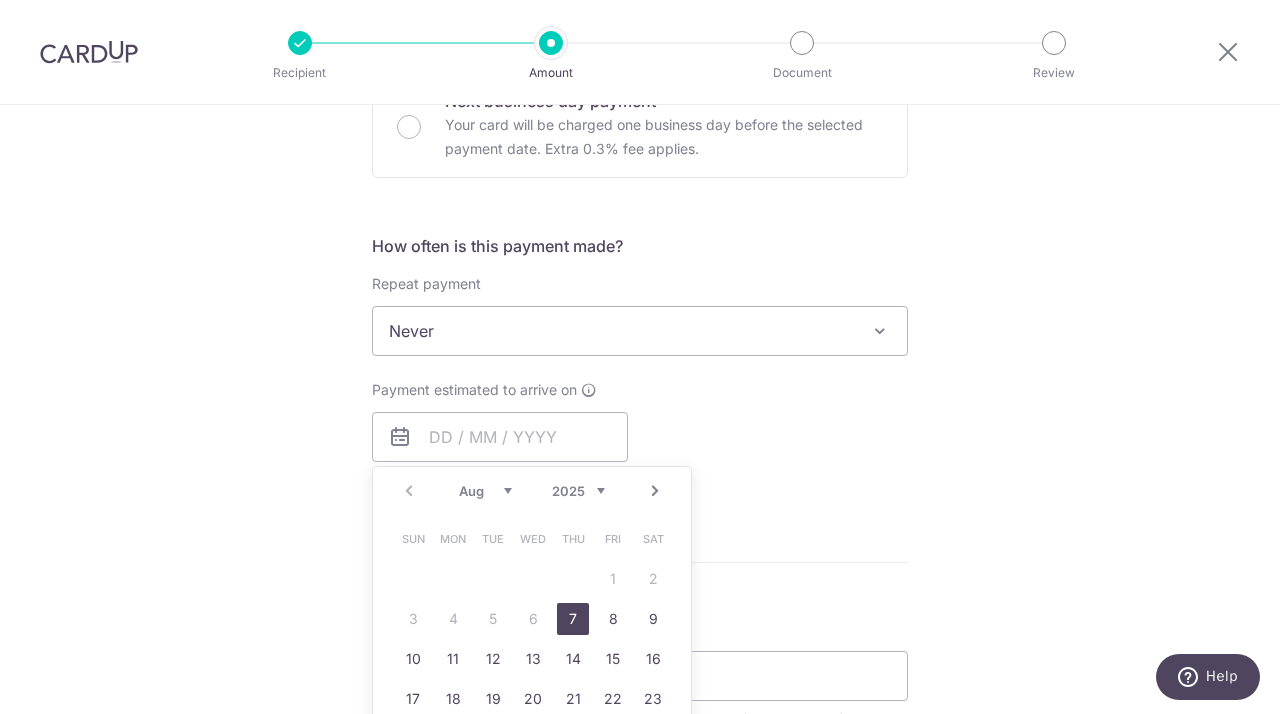 click on "Tell us more about your payment
Enter payment amount
SGD
881.32
881.32
Card added successfully
Select Card
**** 5546
Add credit card
Your Cards
**** 3279
**** 5546
Secure 256-bit SSL
Text
New card details
Card" at bounding box center [640, 364] 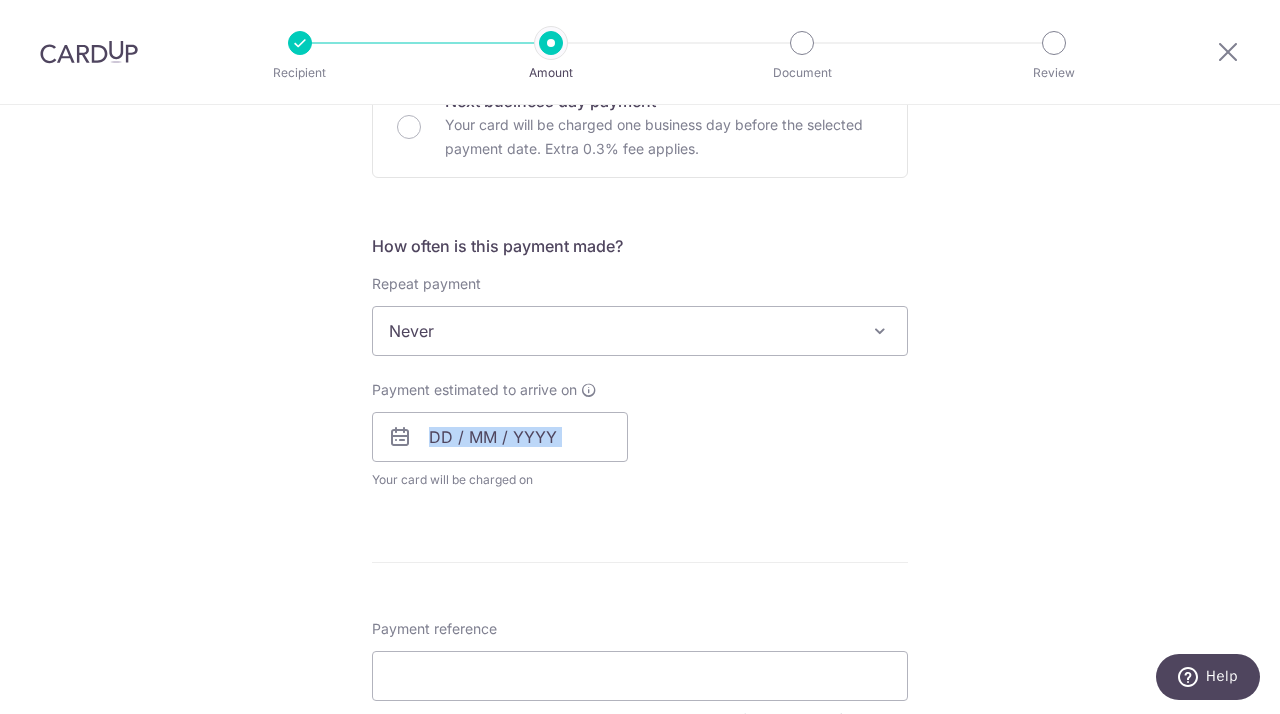 drag, startPoint x: 587, startPoint y: 390, endPoint x: 360, endPoint y: 479, distance: 243.8237 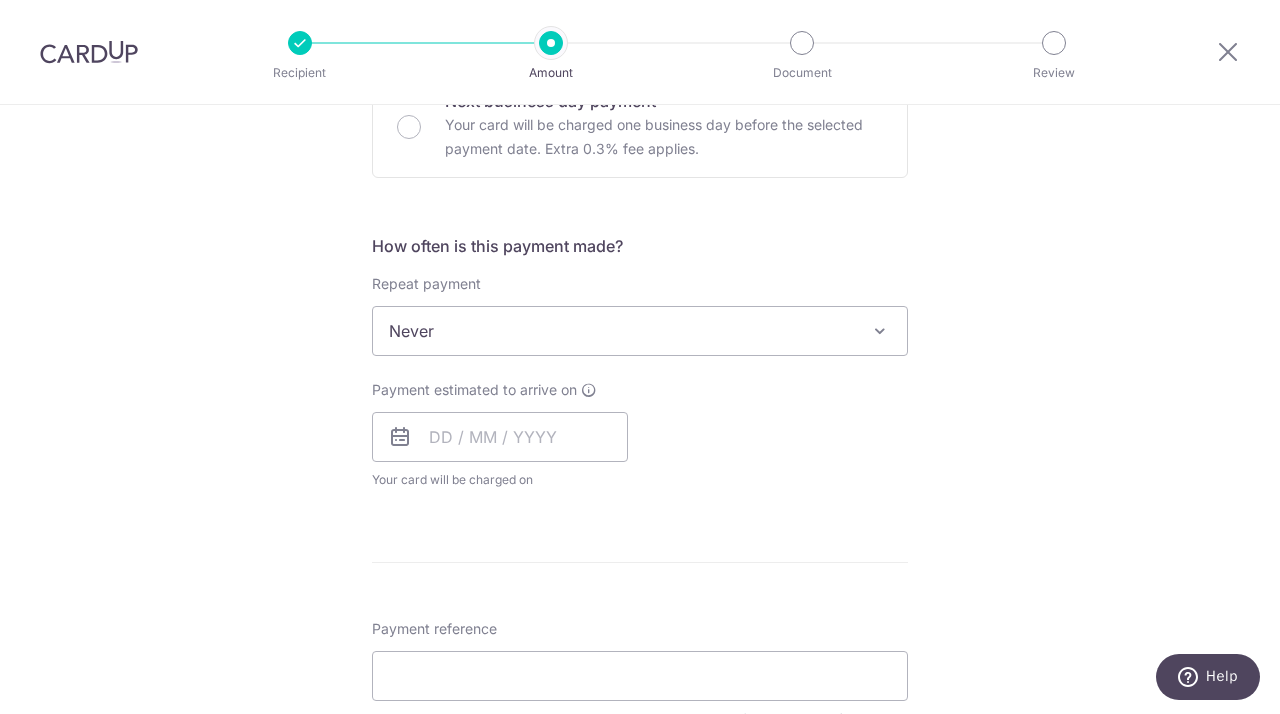 click on "Payment estimated to arrive on" at bounding box center (474, 390) 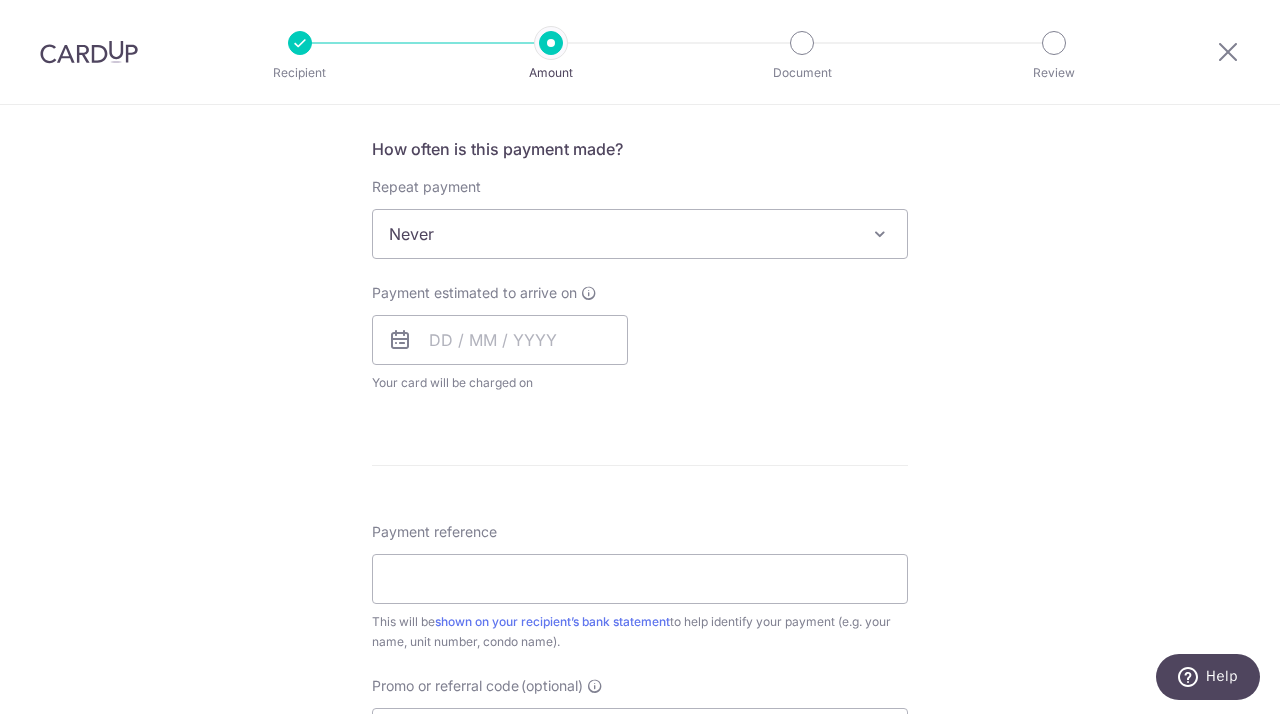 scroll, scrollTop: 747, scrollLeft: 0, axis: vertical 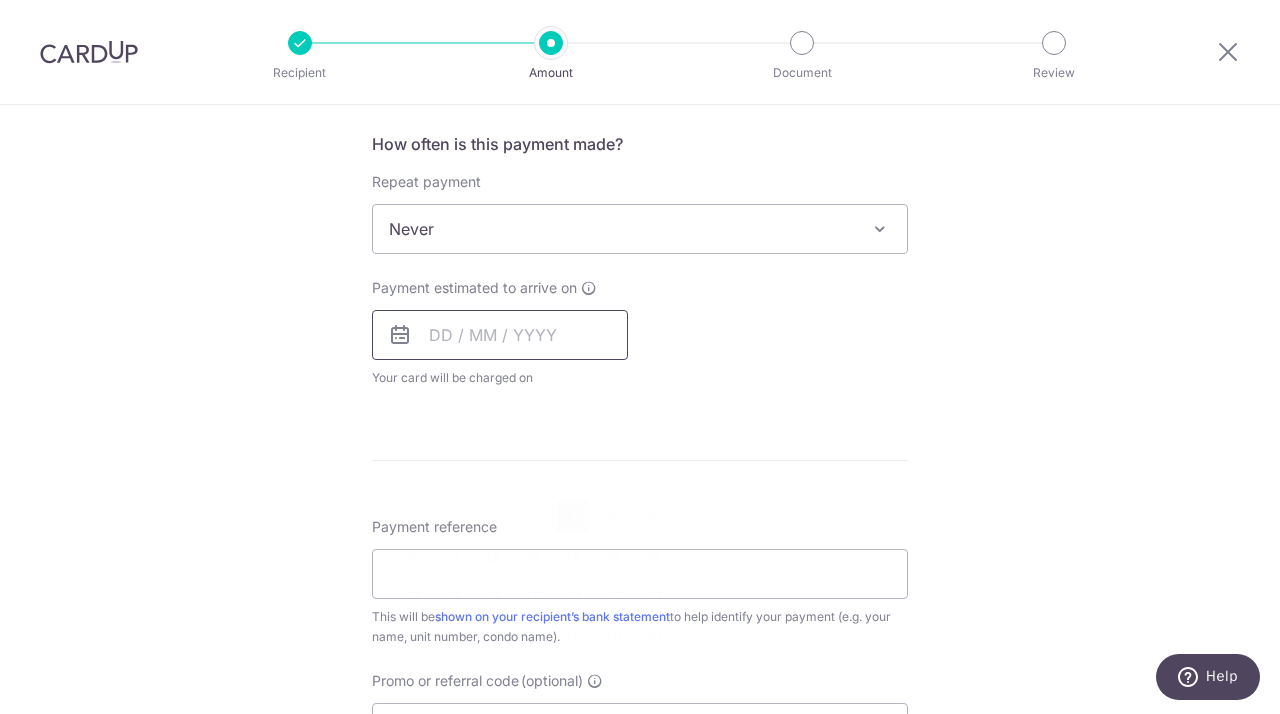 click at bounding box center (500, 335) 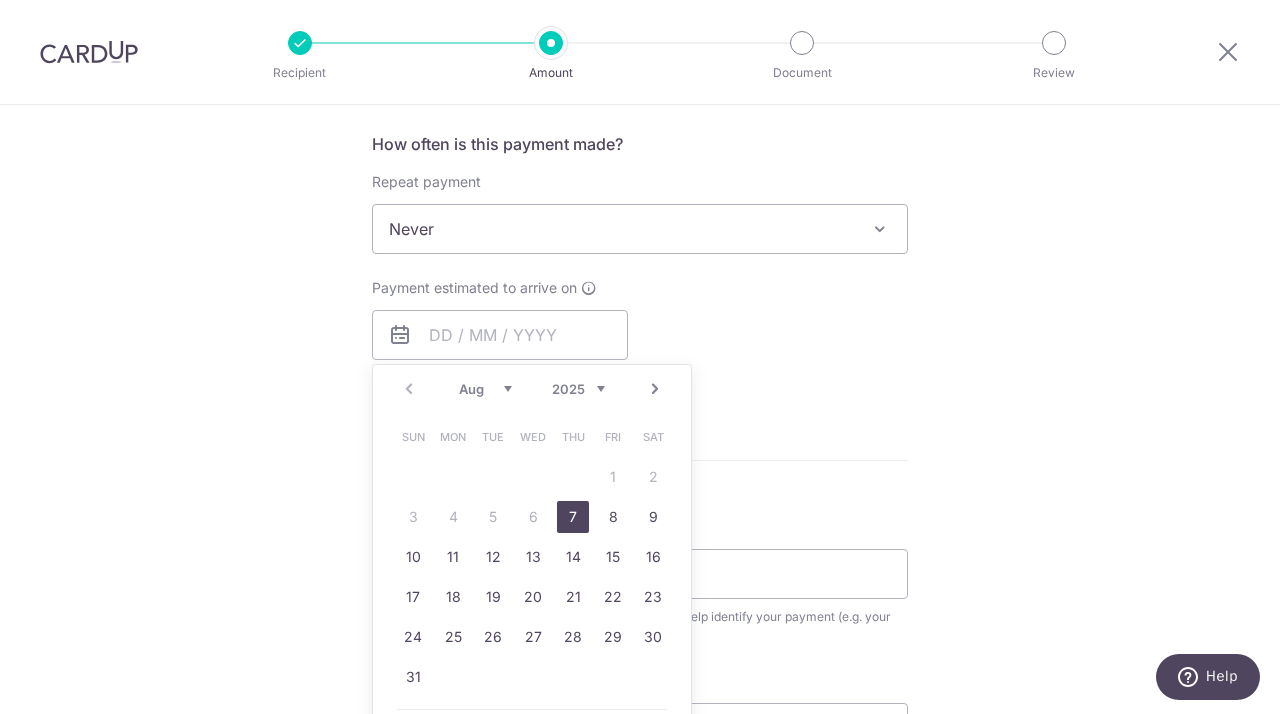 click on "7" at bounding box center (573, 517) 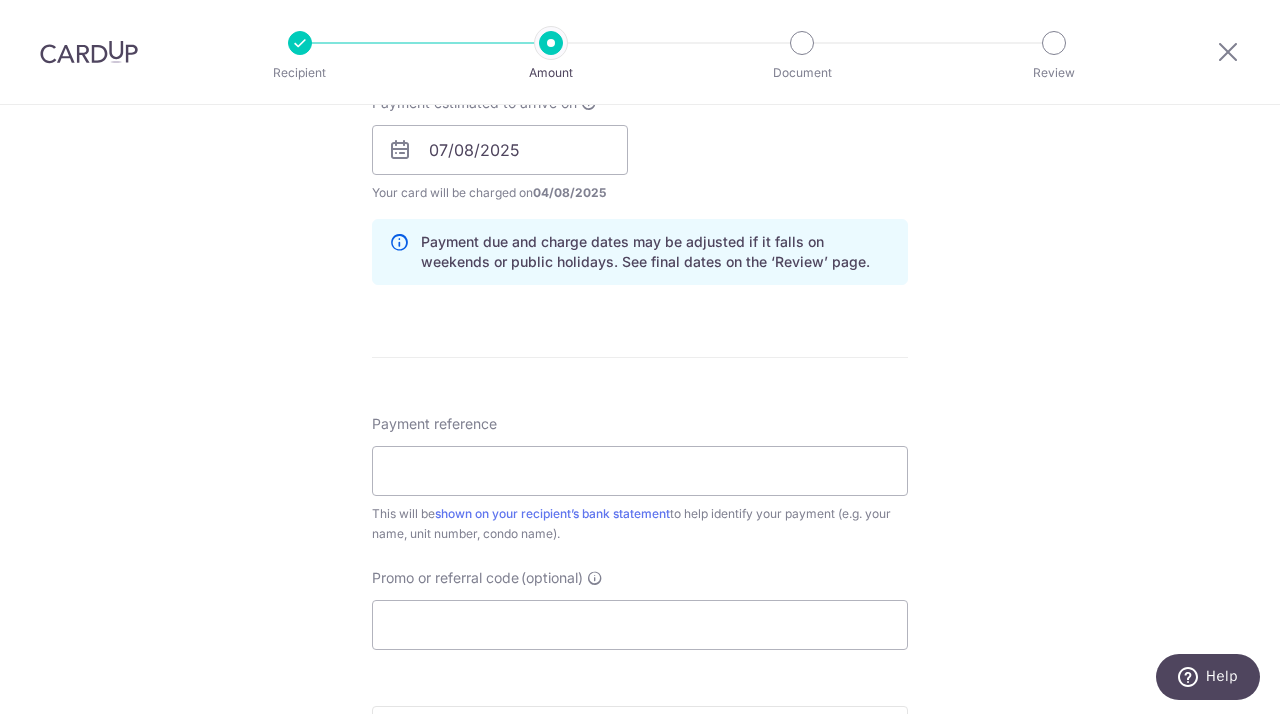 scroll, scrollTop: 942, scrollLeft: 0, axis: vertical 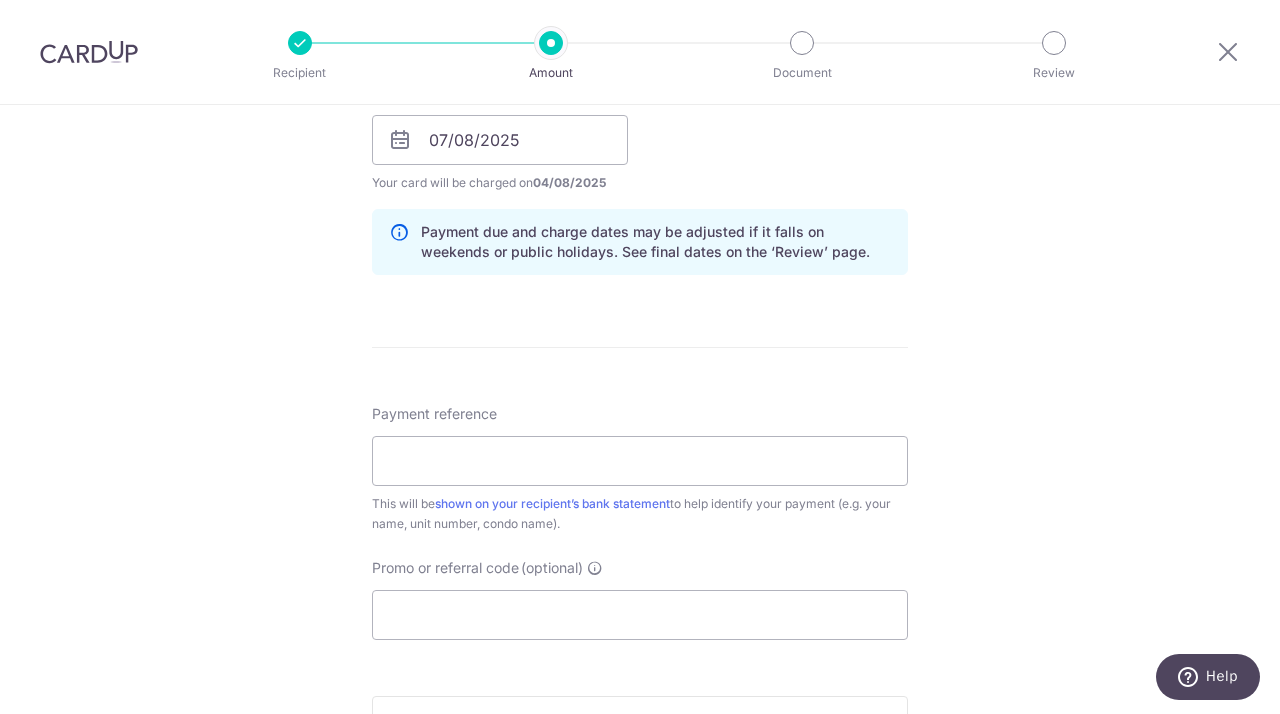 click on "Payment reference
This will be  shown on your recipient’s bank statement  to help identify your payment (e.g. your name, unit number, condo name)." at bounding box center (640, 469) 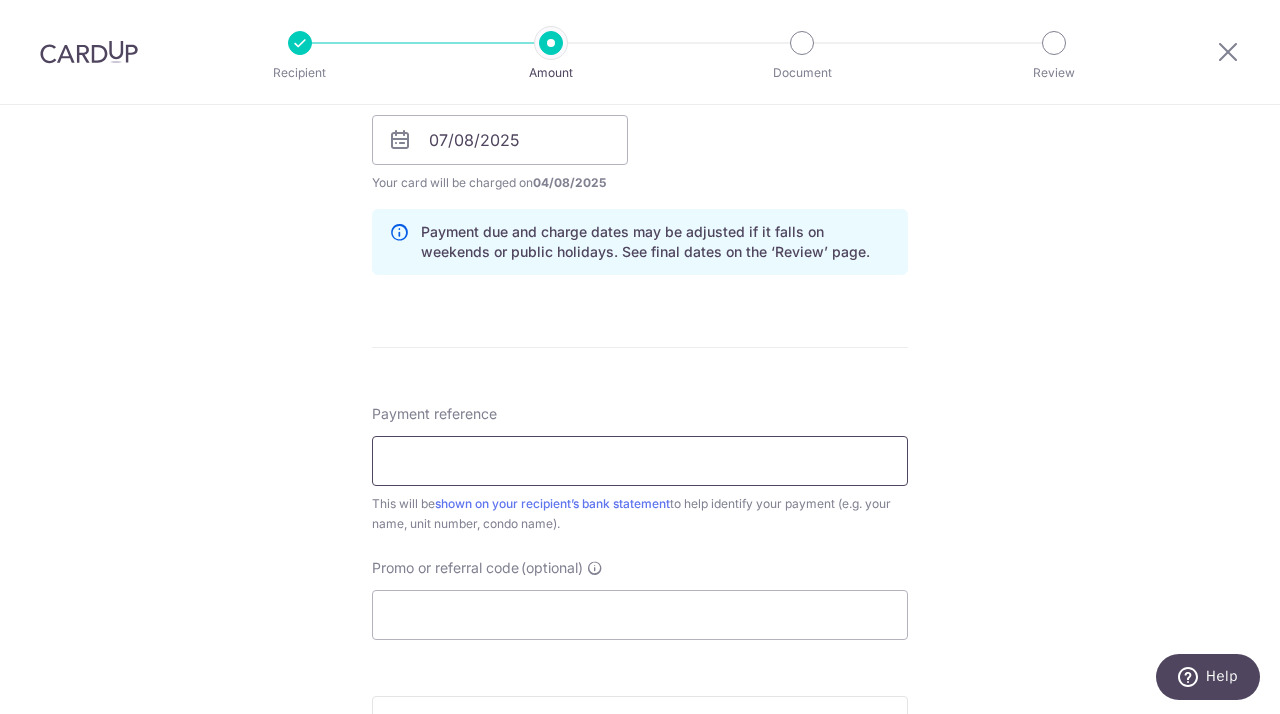 click on "Payment reference" at bounding box center [640, 461] 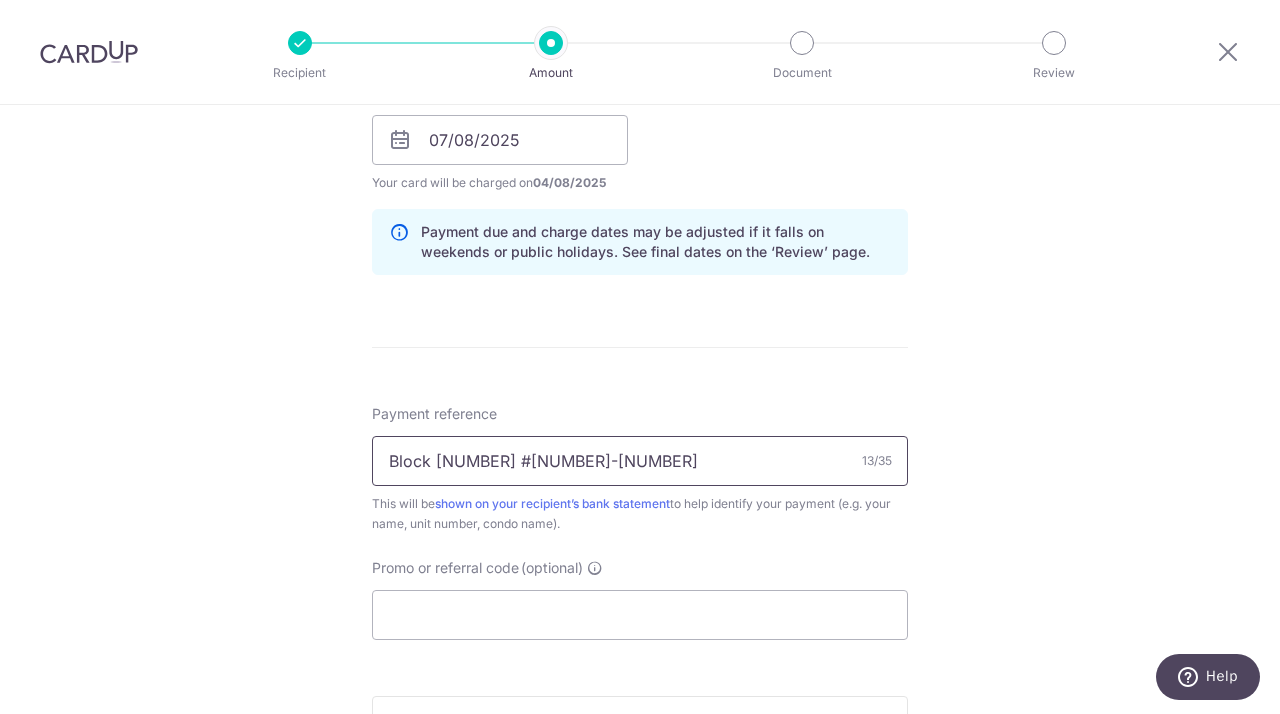 type on "[BUILDING] [UNIT]" 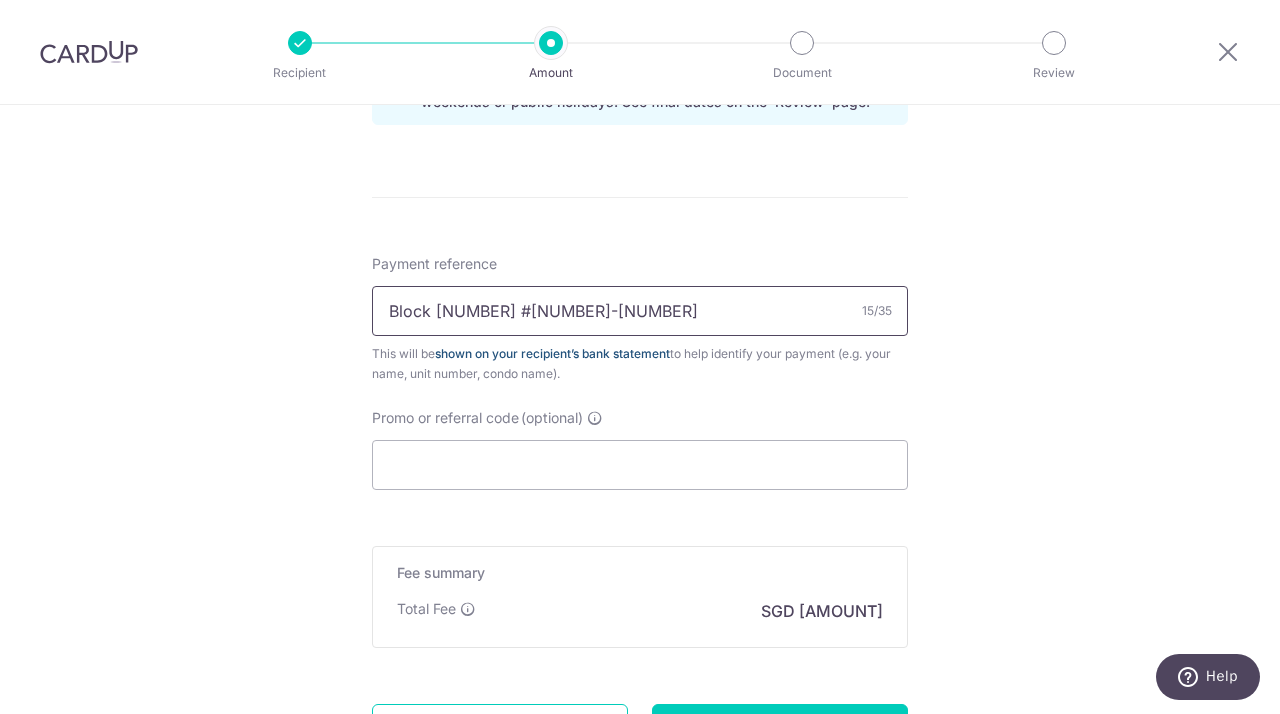 scroll, scrollTop: 1099, scrollLeft: 0, axis: vertical 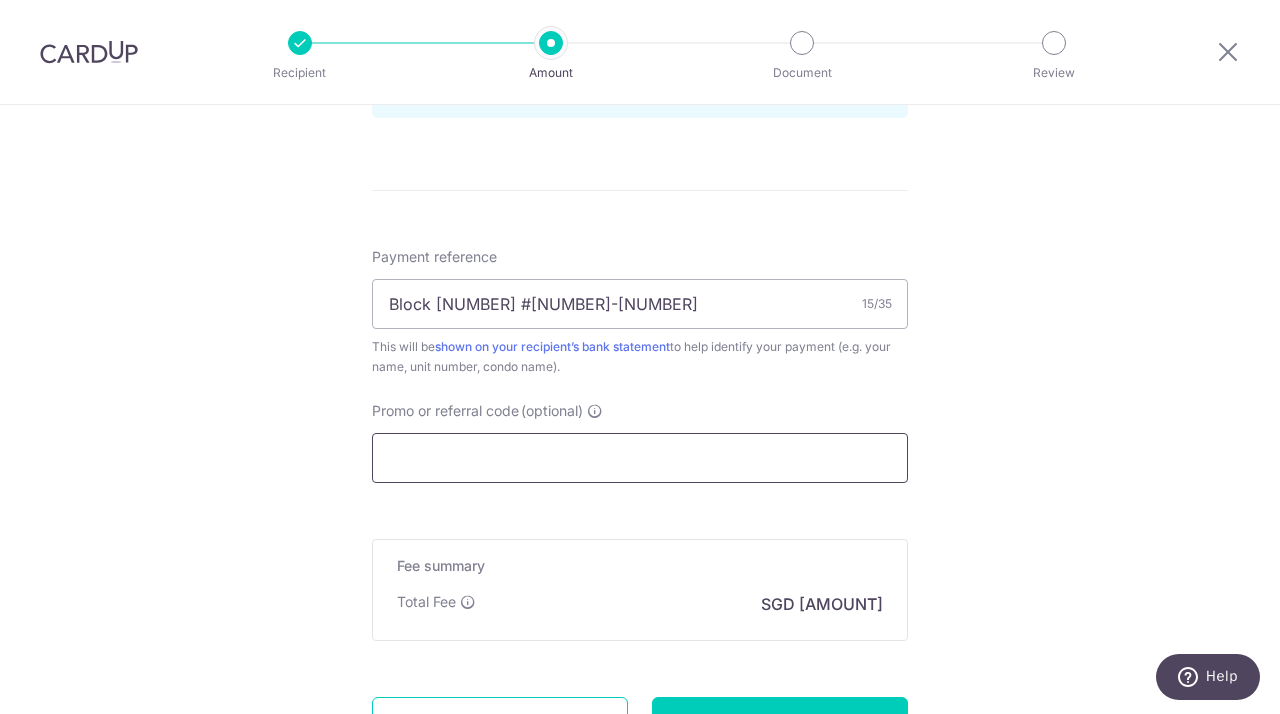 click on "Promo or referral code
(optional)" at bounding box center (640, 458) 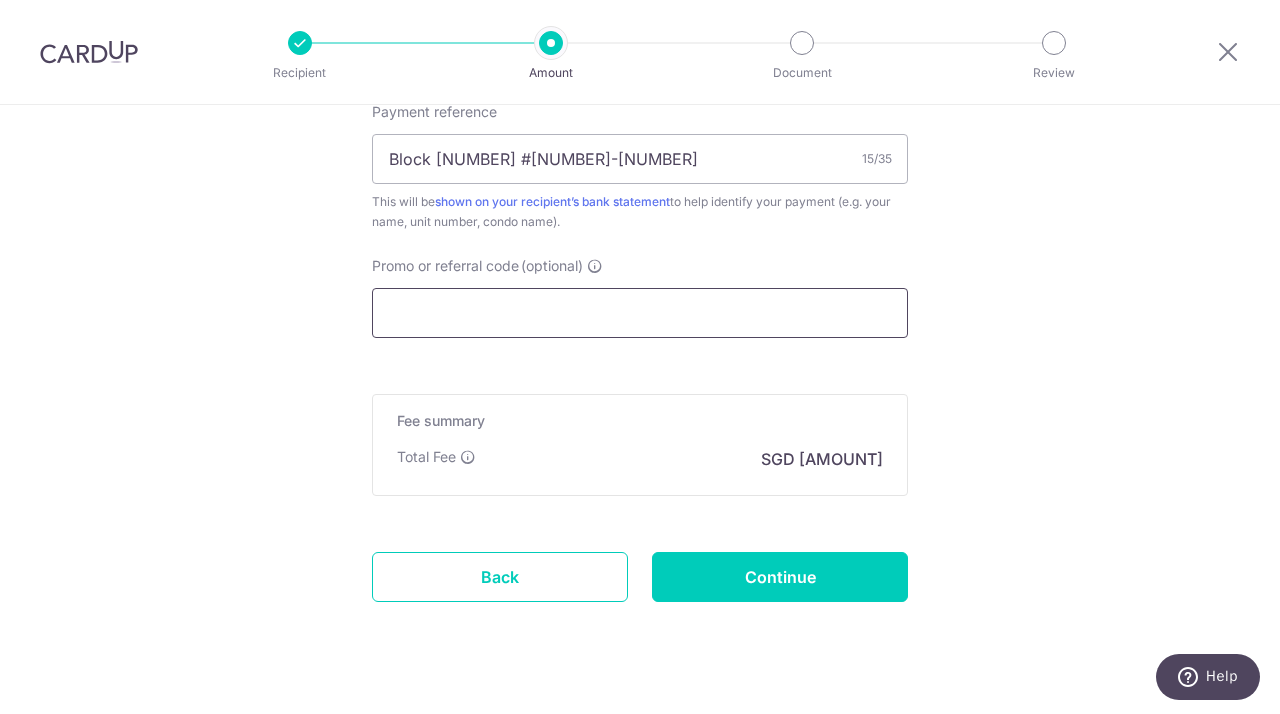scroll, scrollTop: 1245, scrollLeft: 0, axis: vertical 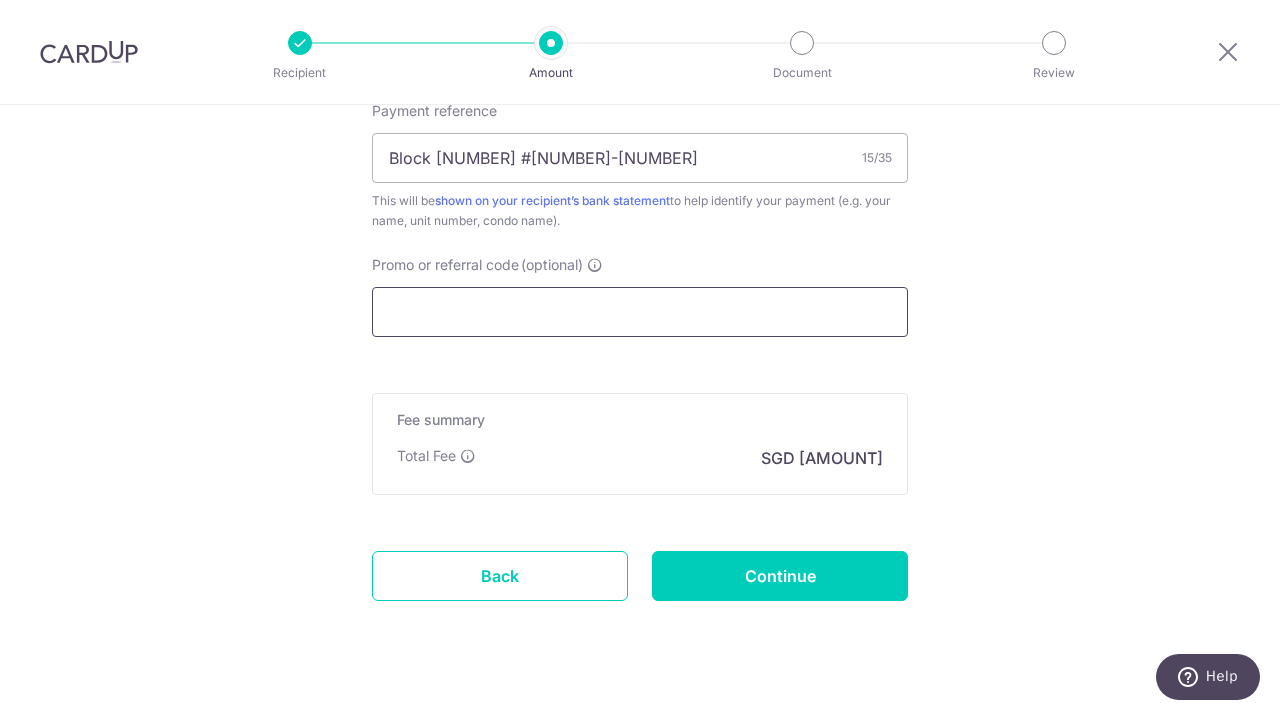click on "Promo or referral code
(optional)" at bounding box center [640, 312] 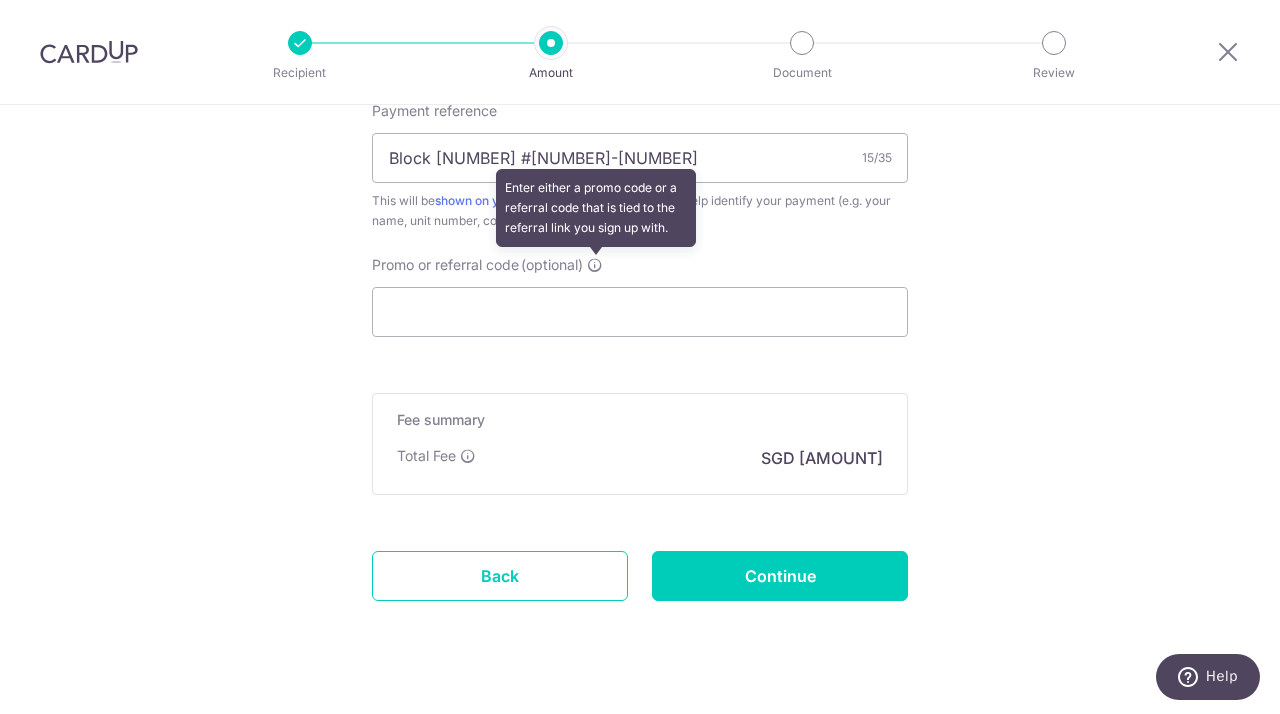 click at bounding box center [595, 265] 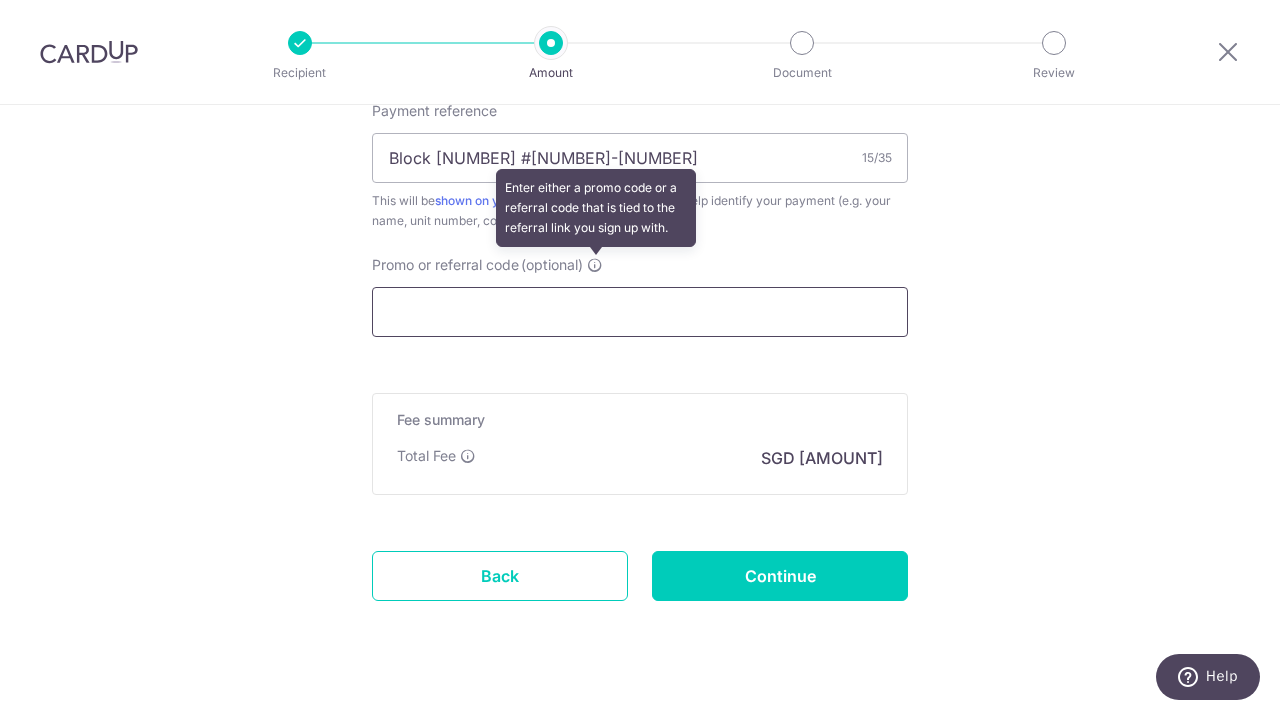 click on "Promo or referral code
(optional)
Enter either a promo code or a referral code that is tied to the referral link you sign up with." at bounding box center (640, 312) 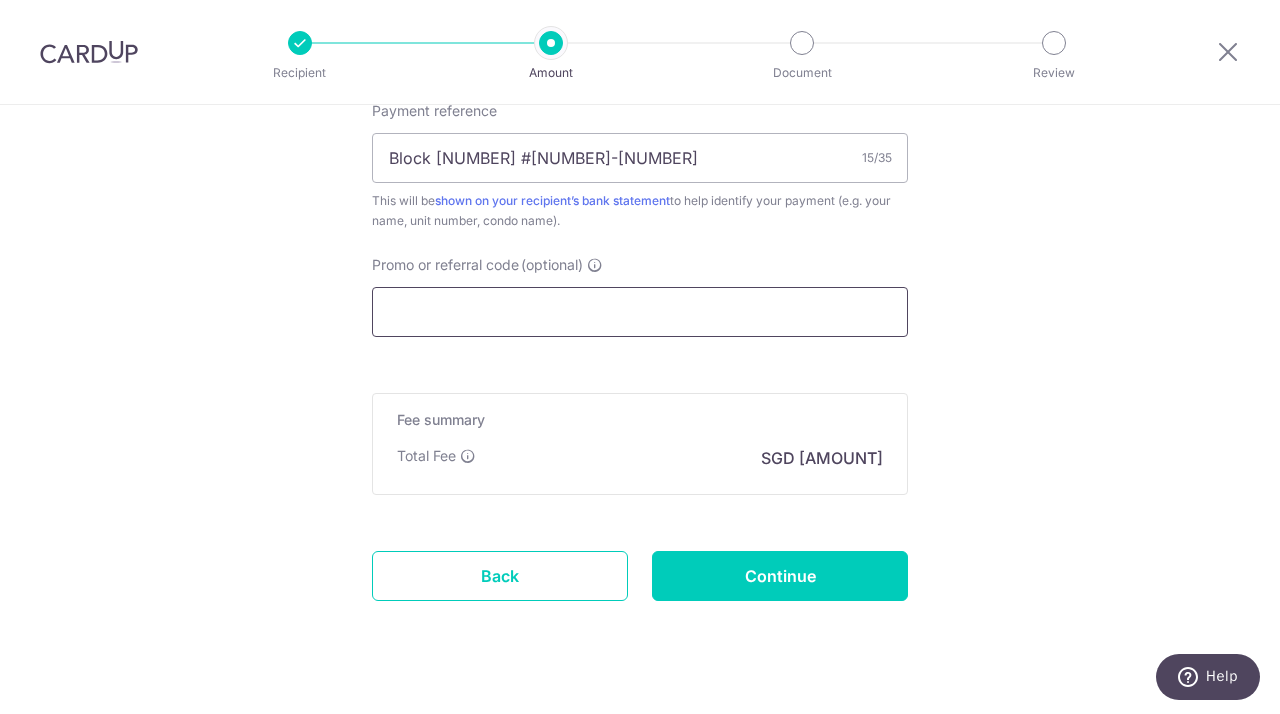 click on "Promo or referral code
(optional)
Enter either a promo code or a referral code that is tied to the referral link you sign up with." at bounding box center (640, 312) 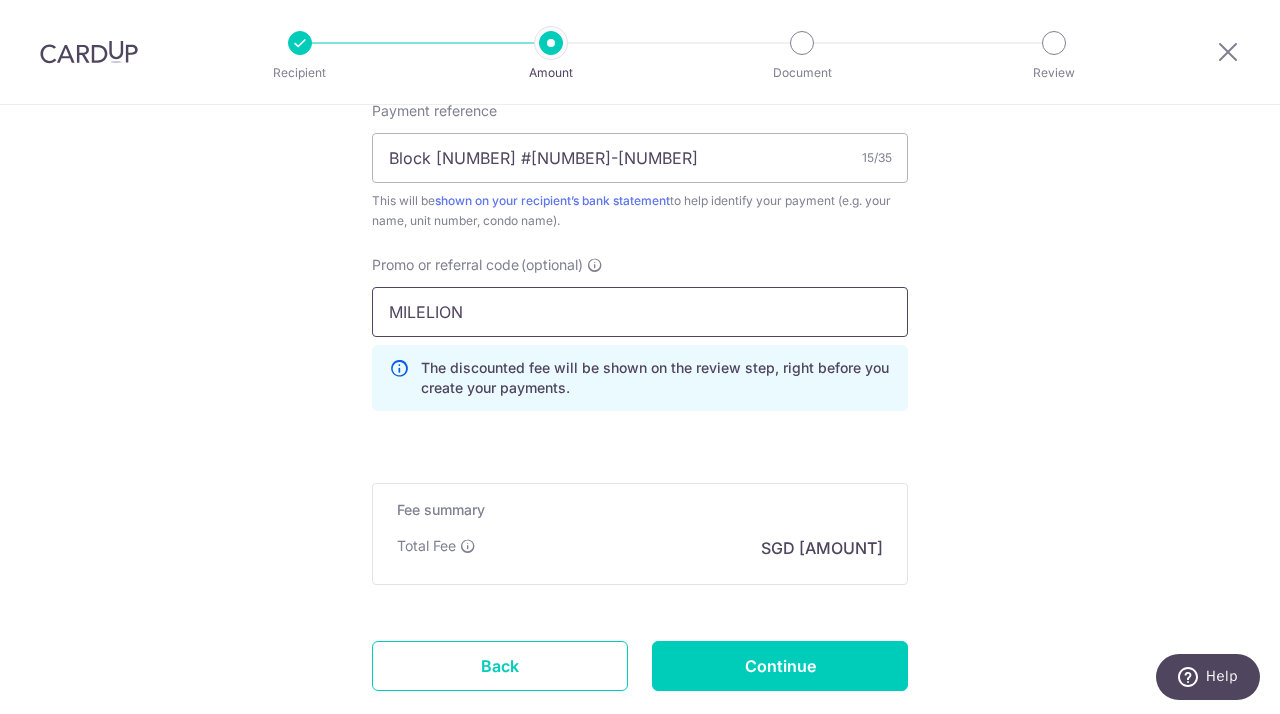 type on "MILELION" 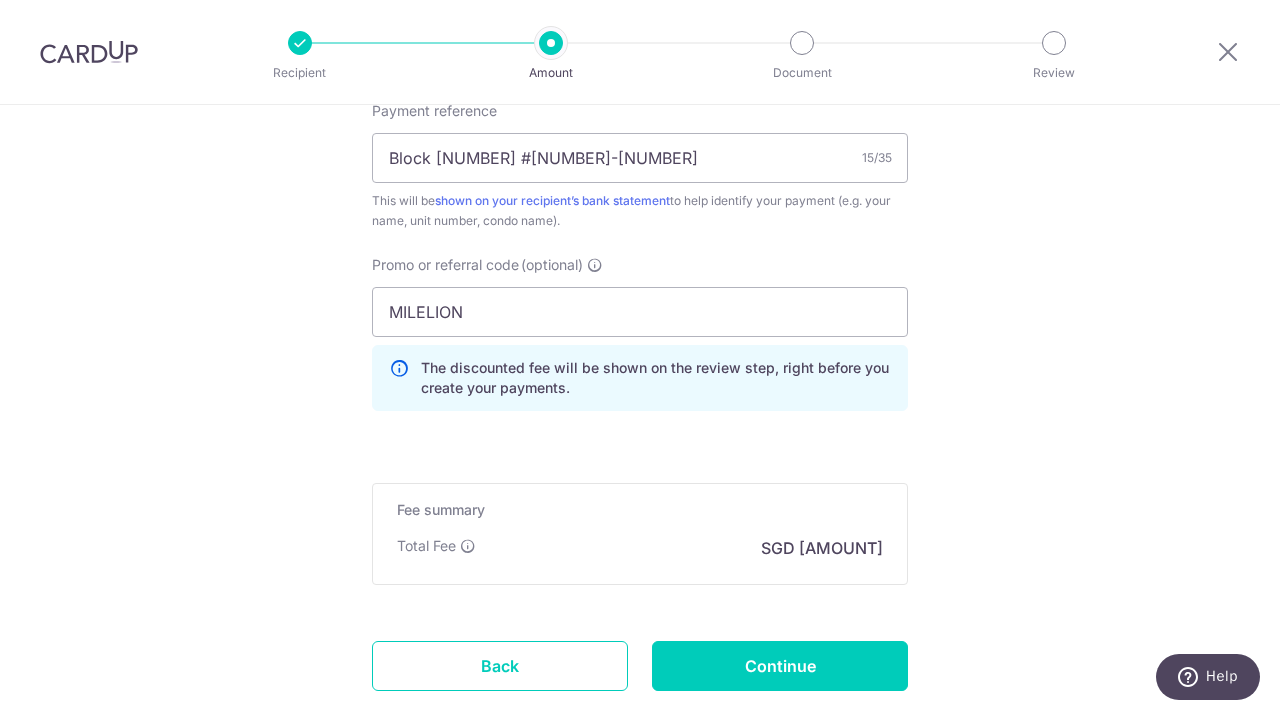 click on "Tell us more about your payment
Enter payment amount
SGD
881.32
881.32
Card added successfully
Select Card
**** 5546
Add credit card
Your Cards
**** 3279
**** 5546
Secure 256-bit SSL
Text
New card details
Card" at bounding box center (640, -150) 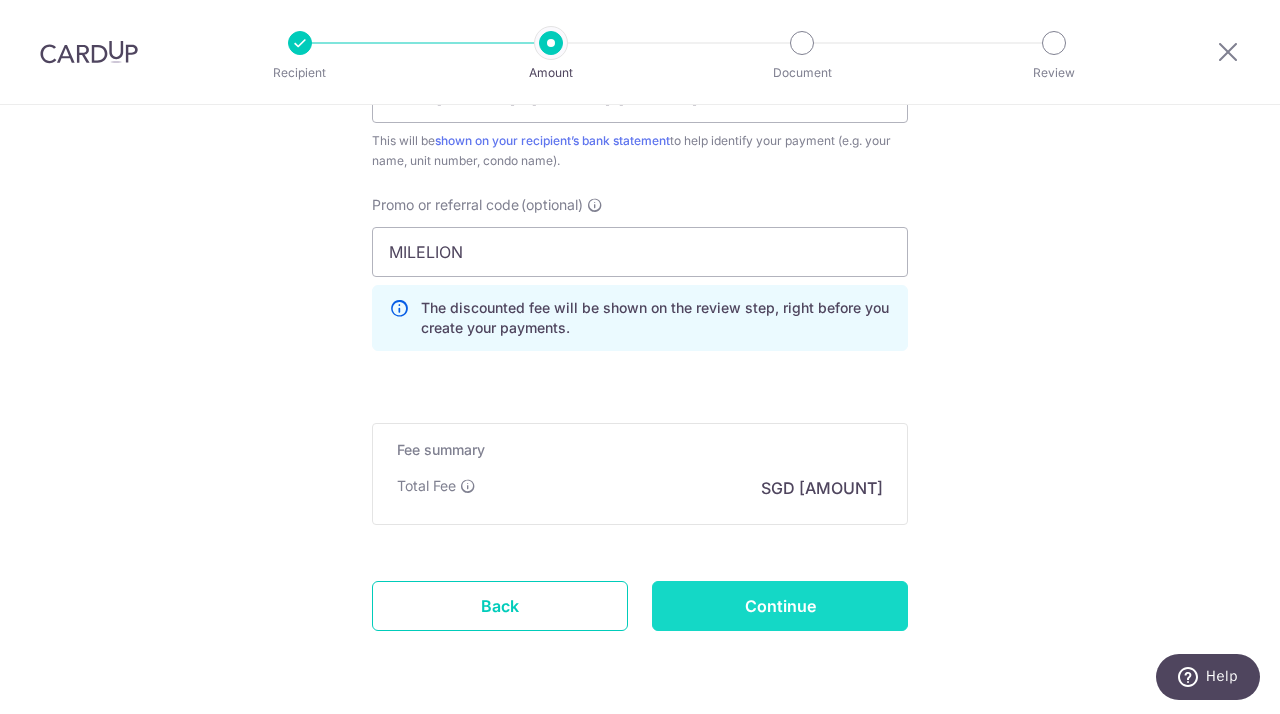 click on "Continue" at bounding box center (780, 606) 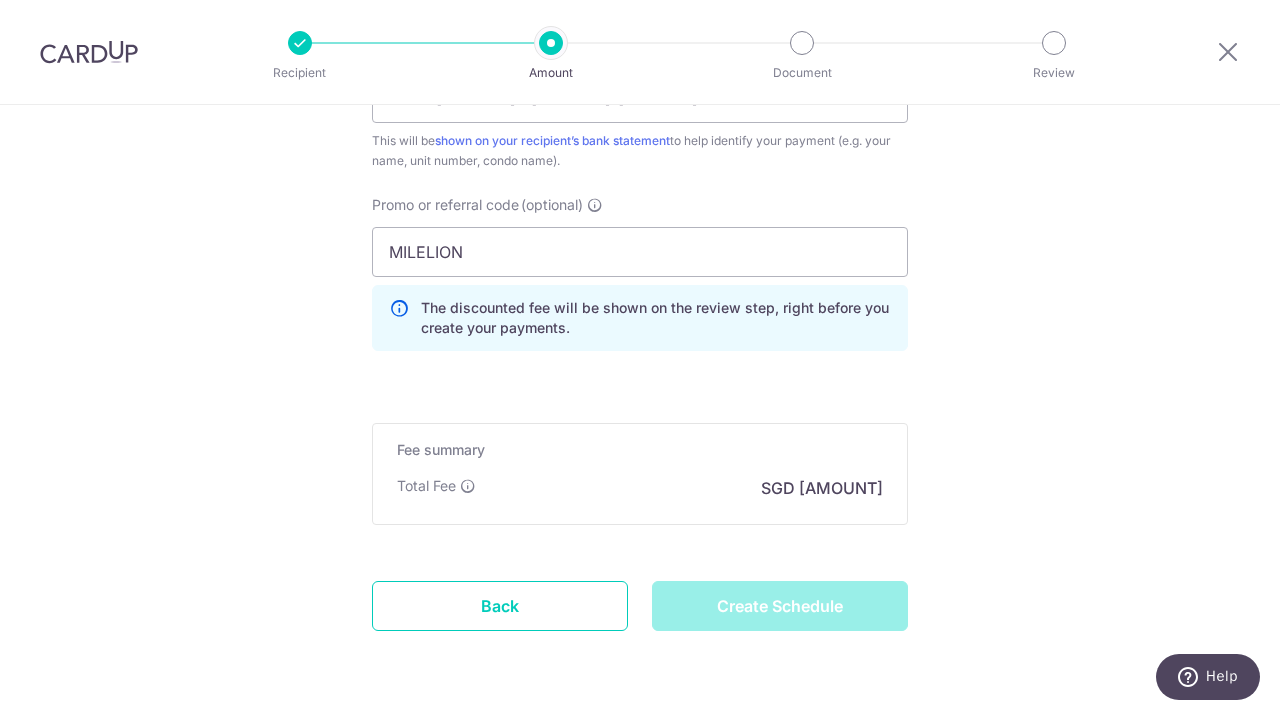 type on "Create Schedule" 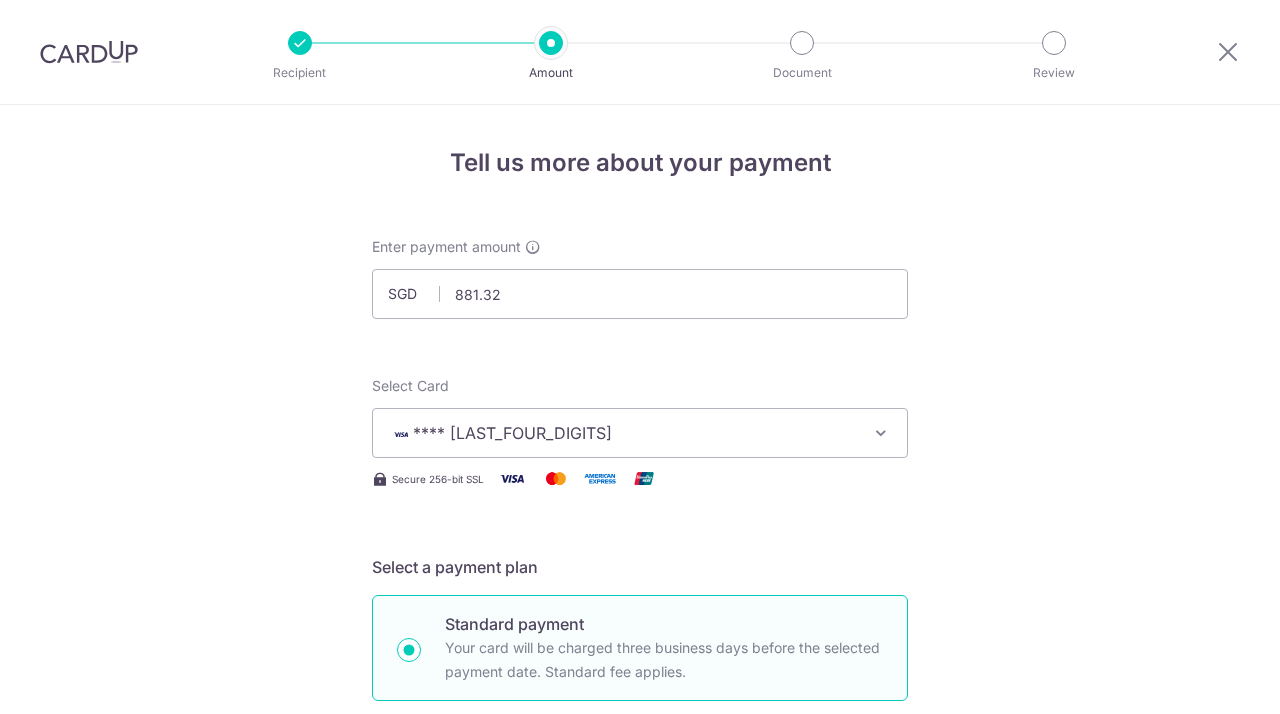 click on "[BUILDING] [UNIT]" at bounding box center (640, 1403) 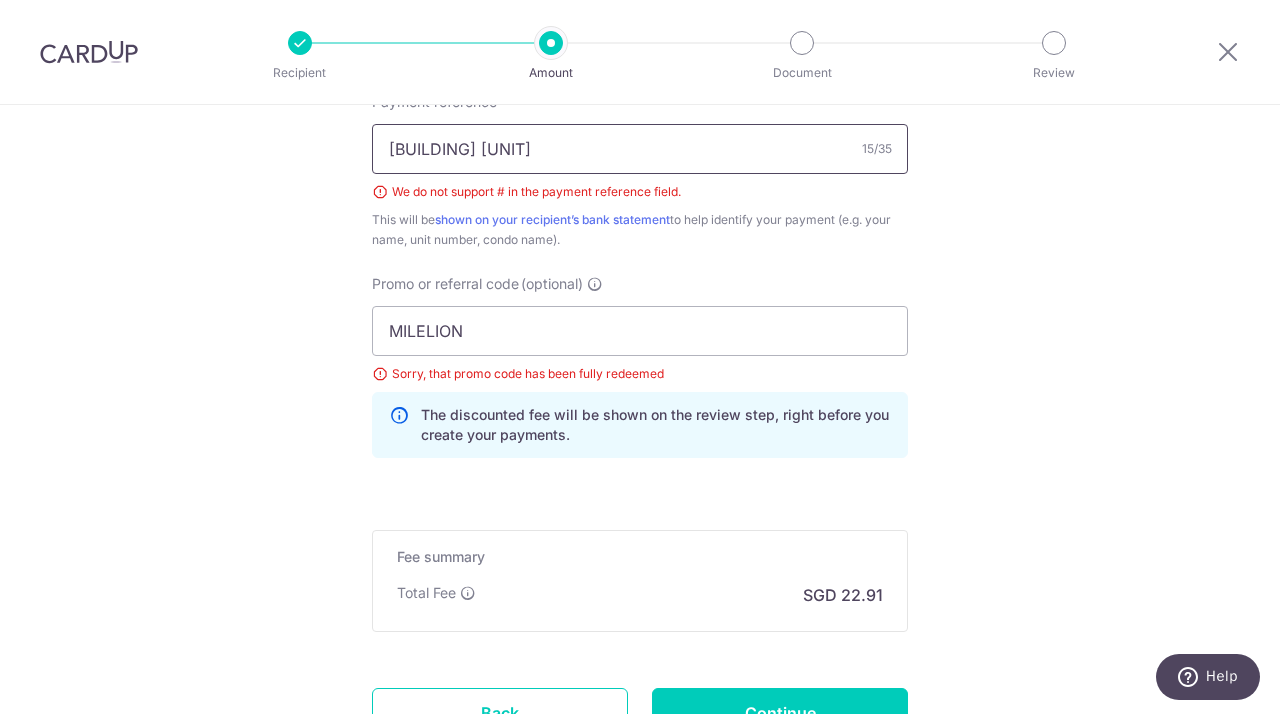 scroll, scrollTop: 0, scrollLeft: 0, axis: both 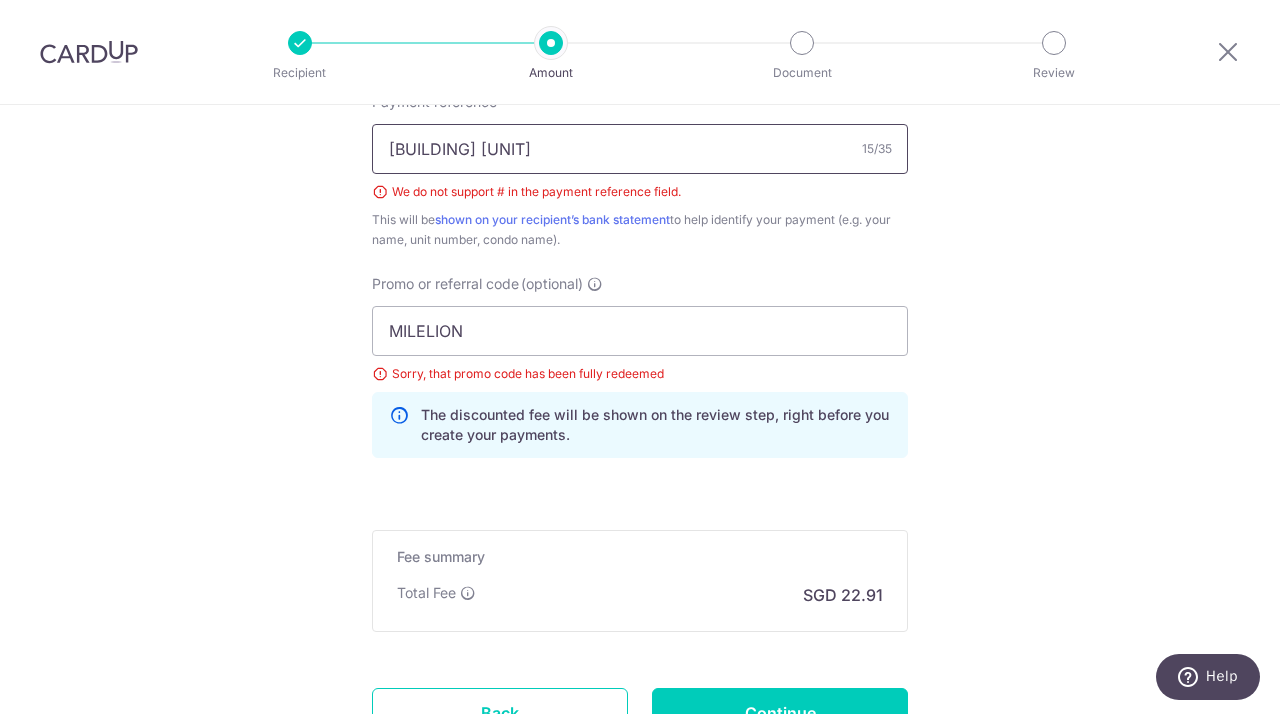 click on "[BUILDING] [UNIT]" at bounding box center (640, 149) 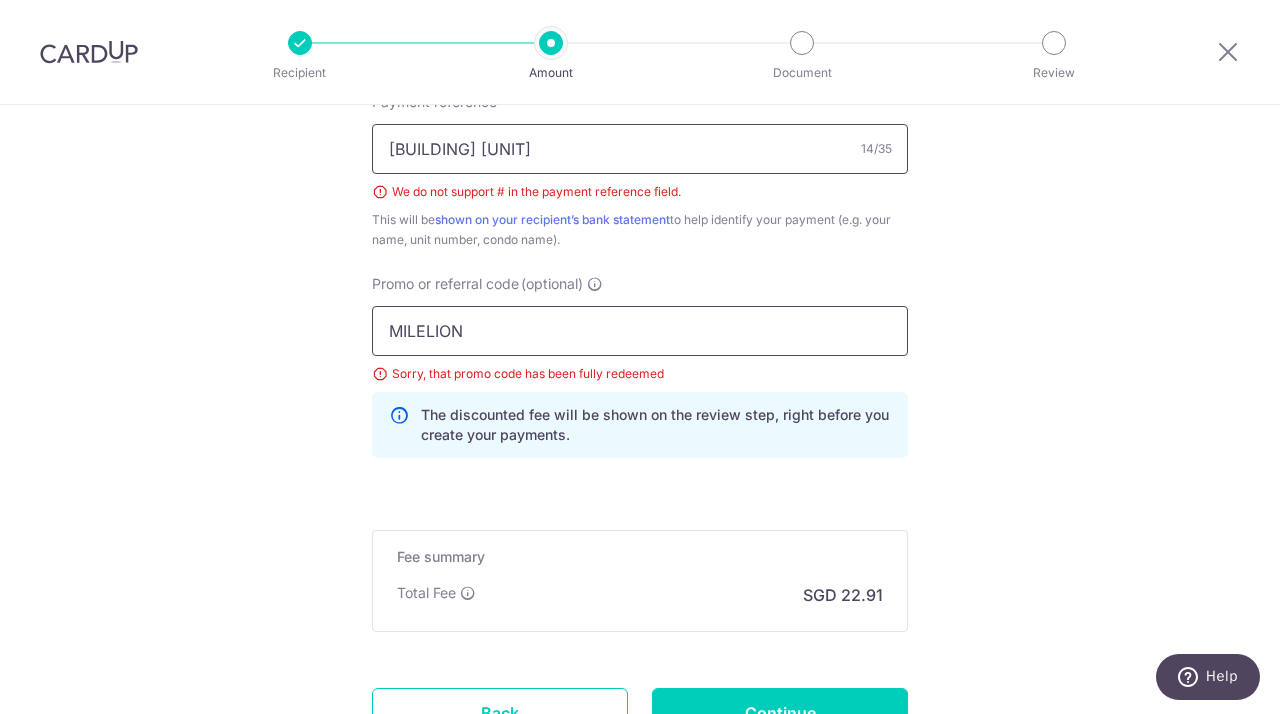 type on "[BUILDING] [UNIT]" 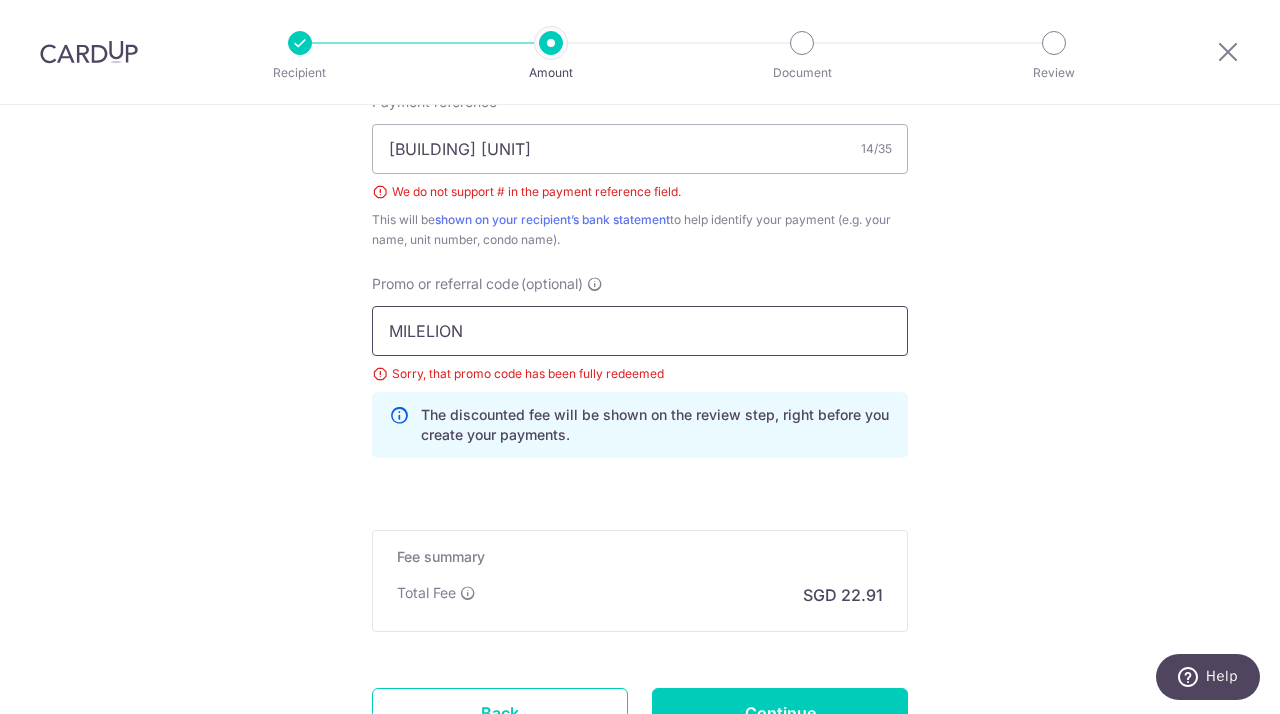 click on "MILELION" at bounding box center [640, 331] 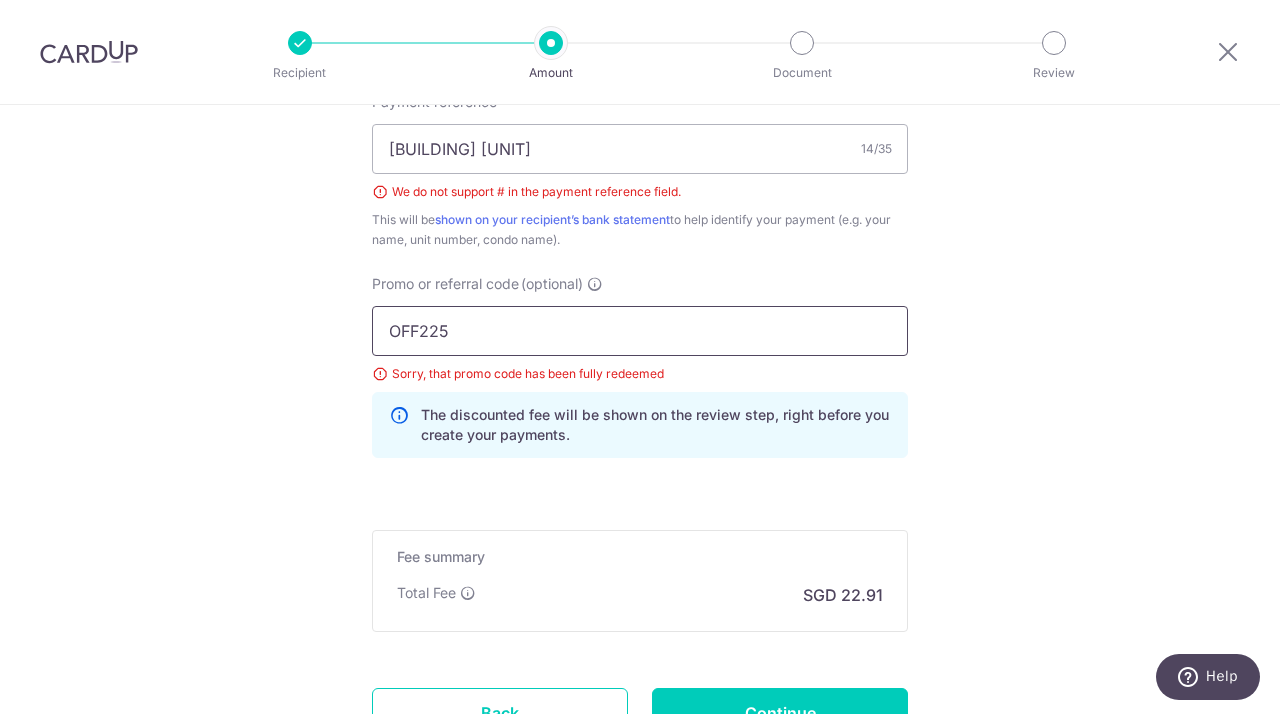 scroll, scrollTop: 1406, scrollLeft: 0, axis: vertical 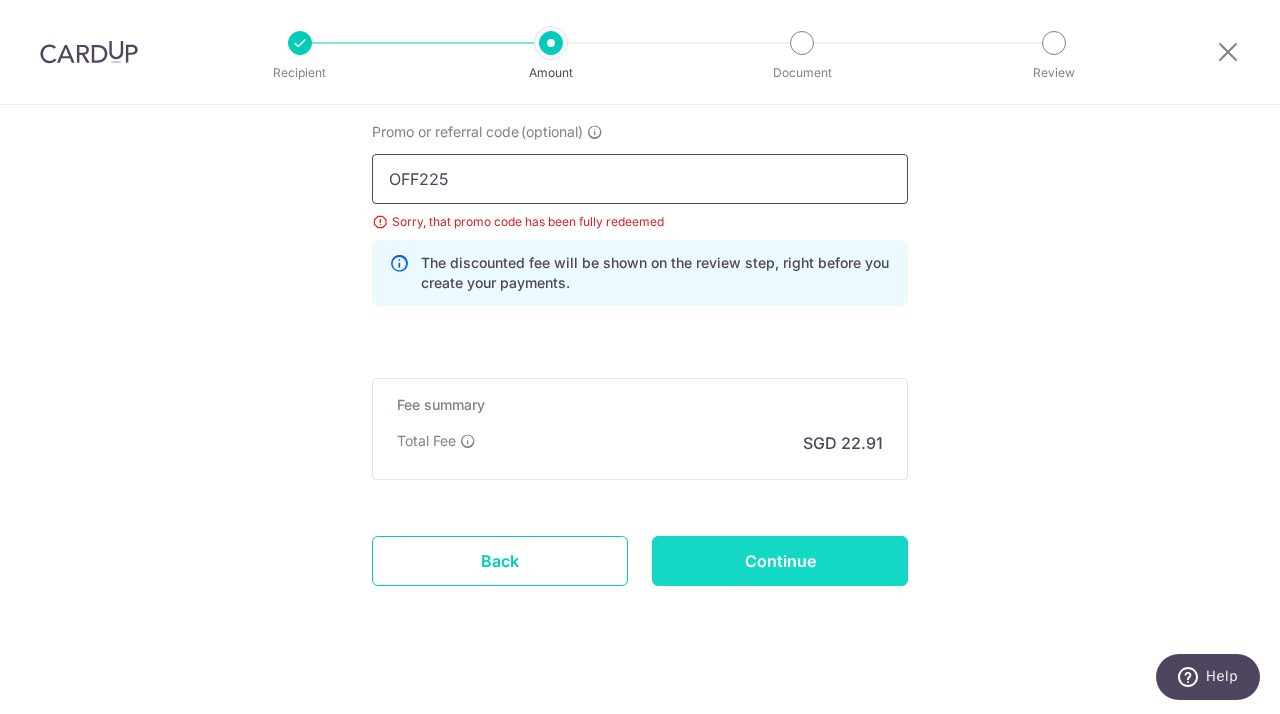 type on "OFF225" 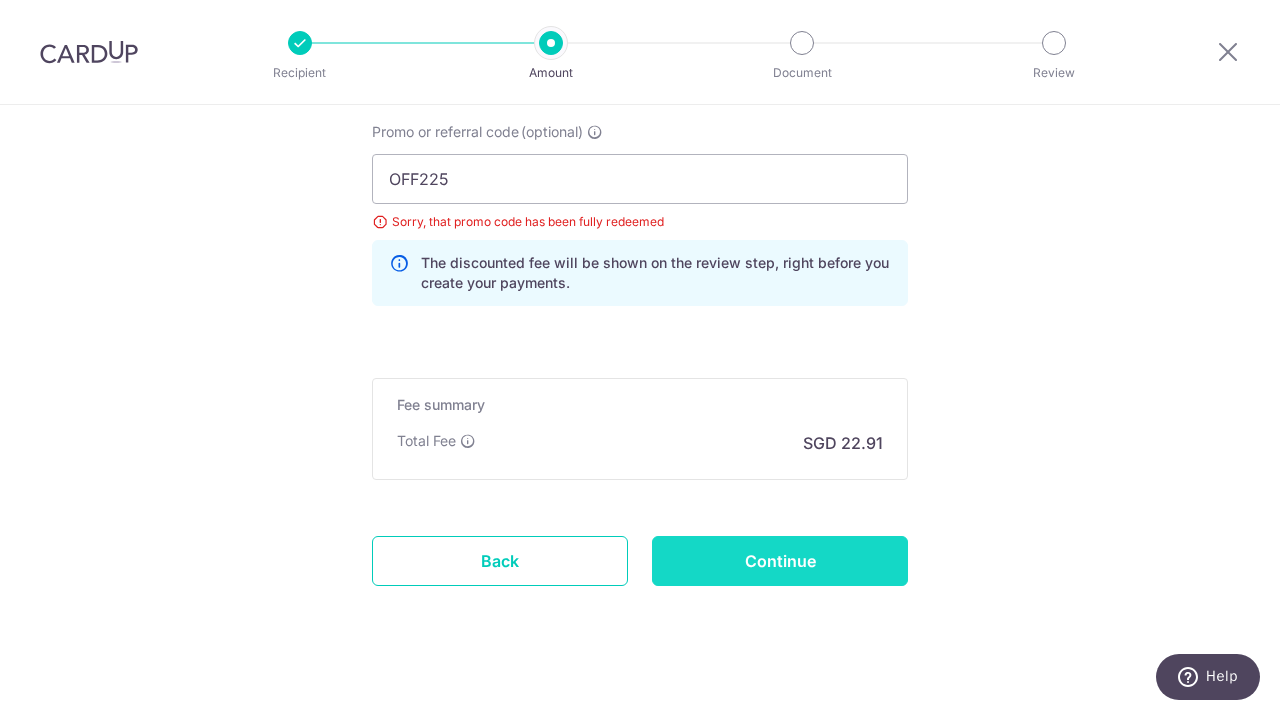 click on "Continue" at bounding box center [780, 561] 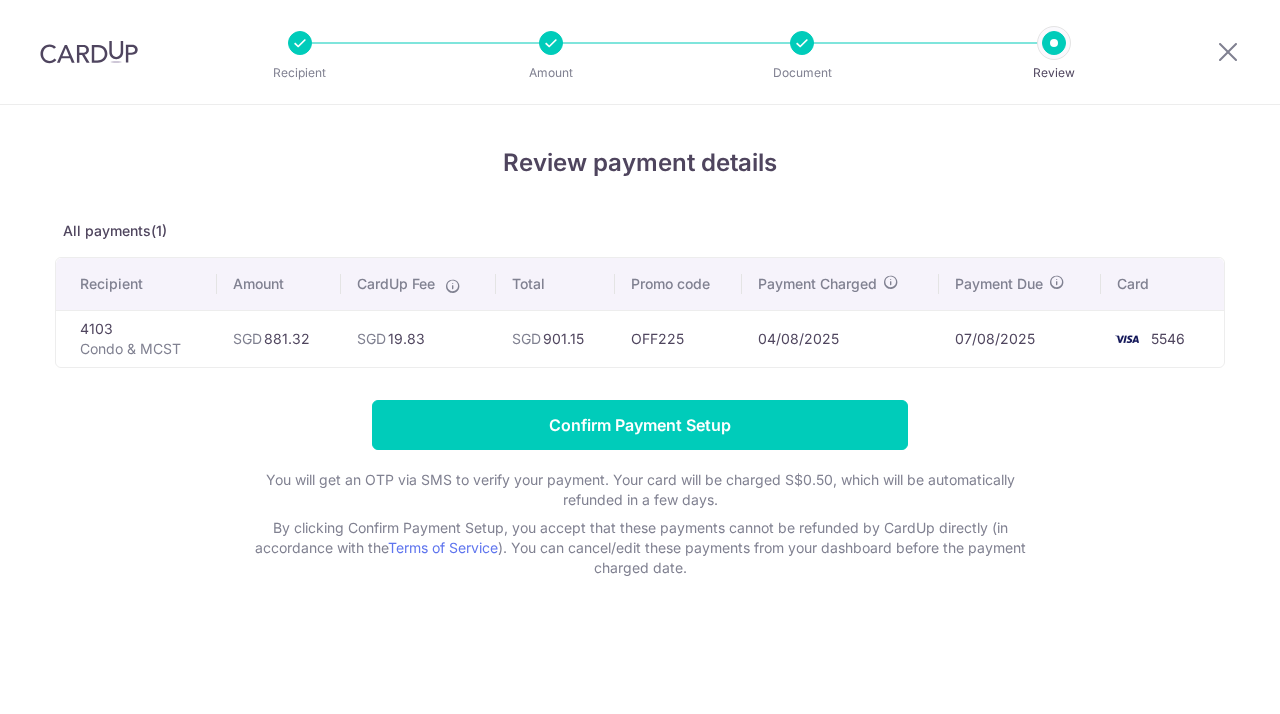 scroll, scrollTop: 0, scrollLeft: 0, axis: both 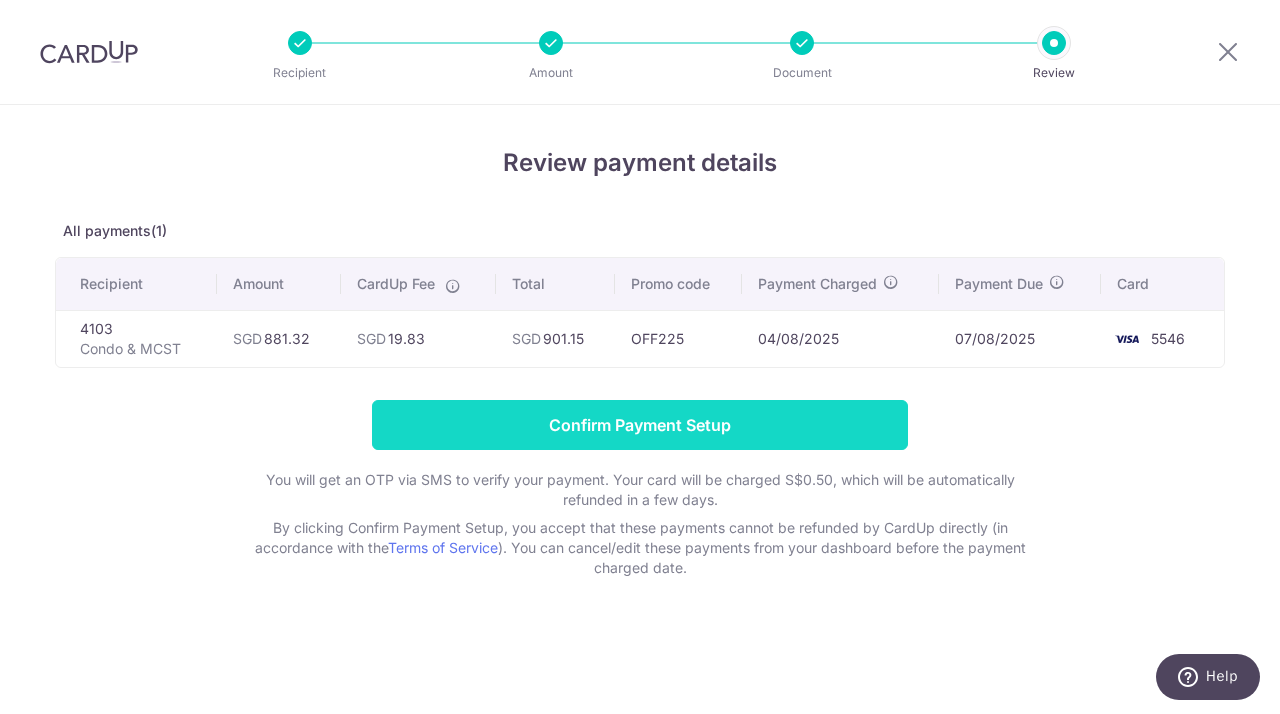 click on "Confirm Payment Setup" at bounding box center (640, 425) 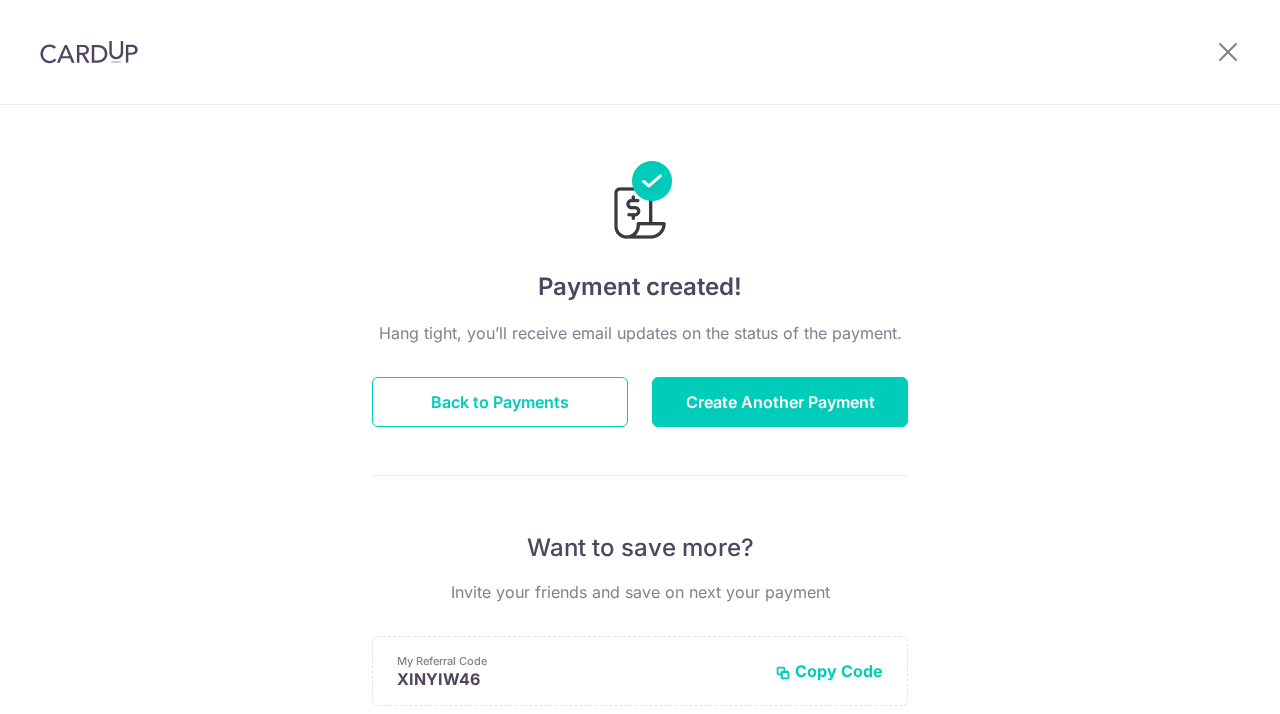 scroll, scrollTop: 0, scrollLeft: 0, axis: both 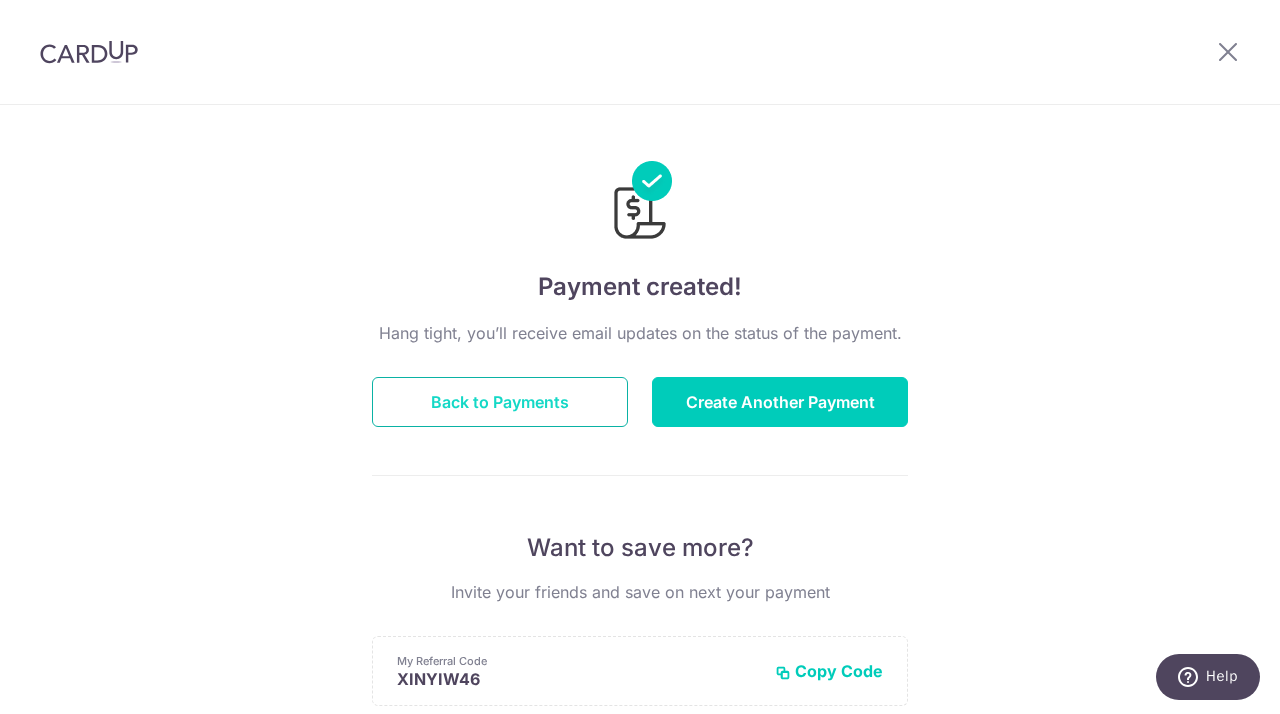click on "Back to Payments" at bounding box center [500, 402] 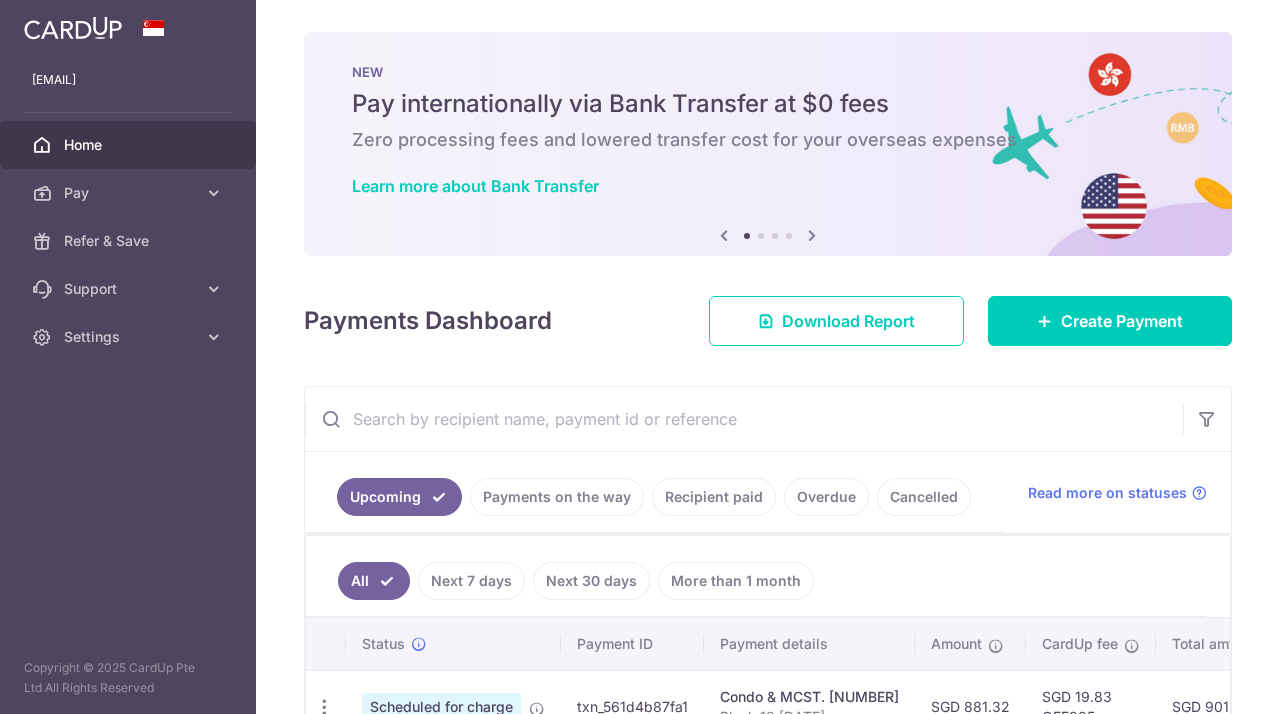 scroll, scrollTop: 0, scrollLeft: 0, axis: both 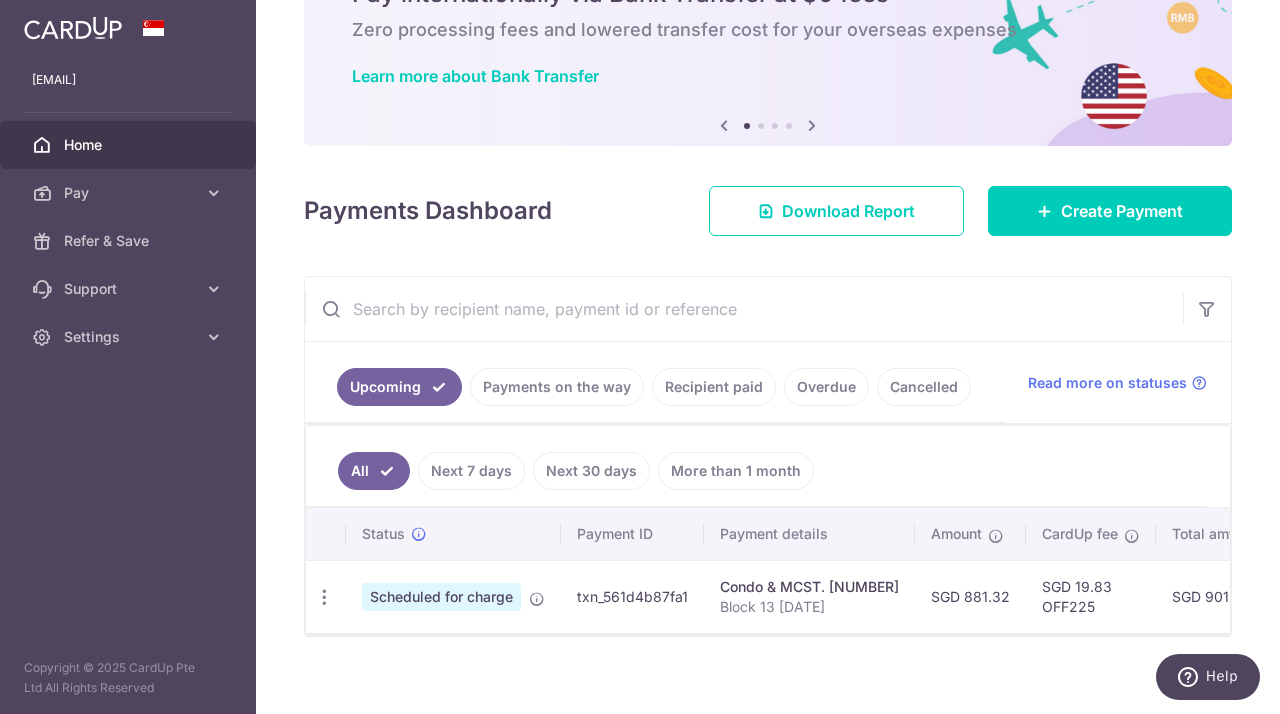 click on "Recipient paid" at bounding box center [714, 387] 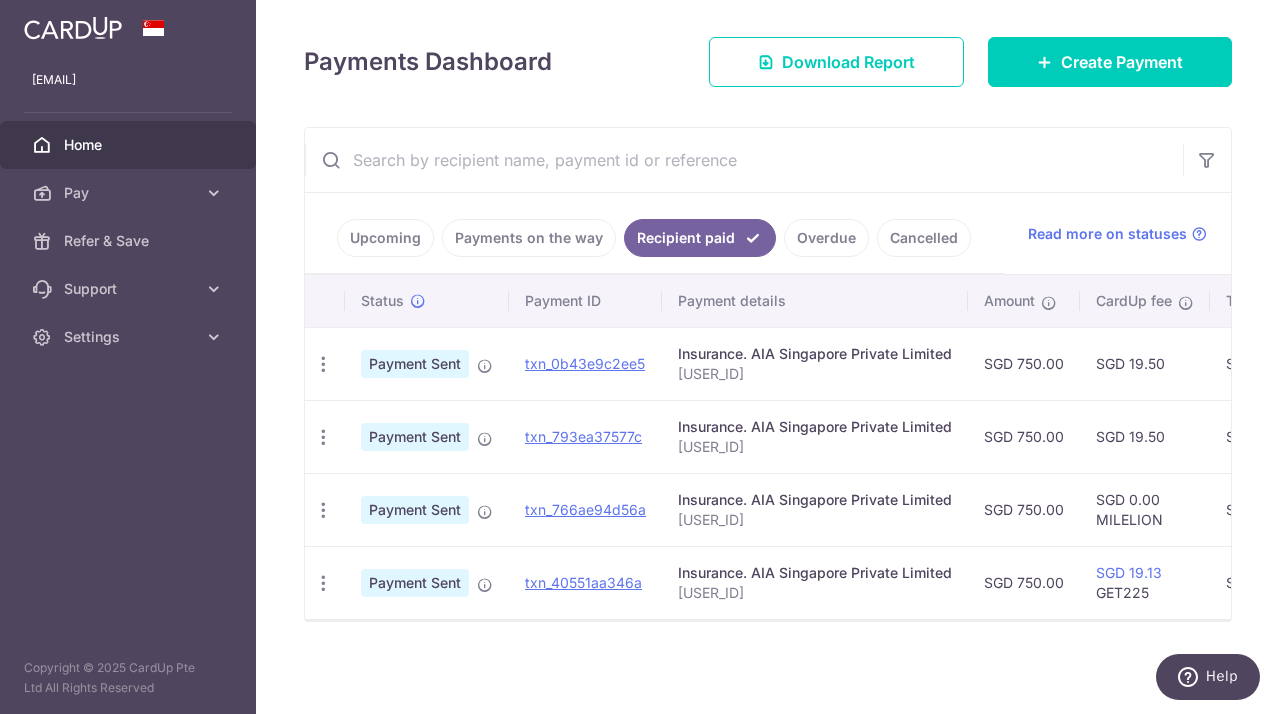 scroll, scrollTop: 267, scrollLeft: 0, axis: vertical 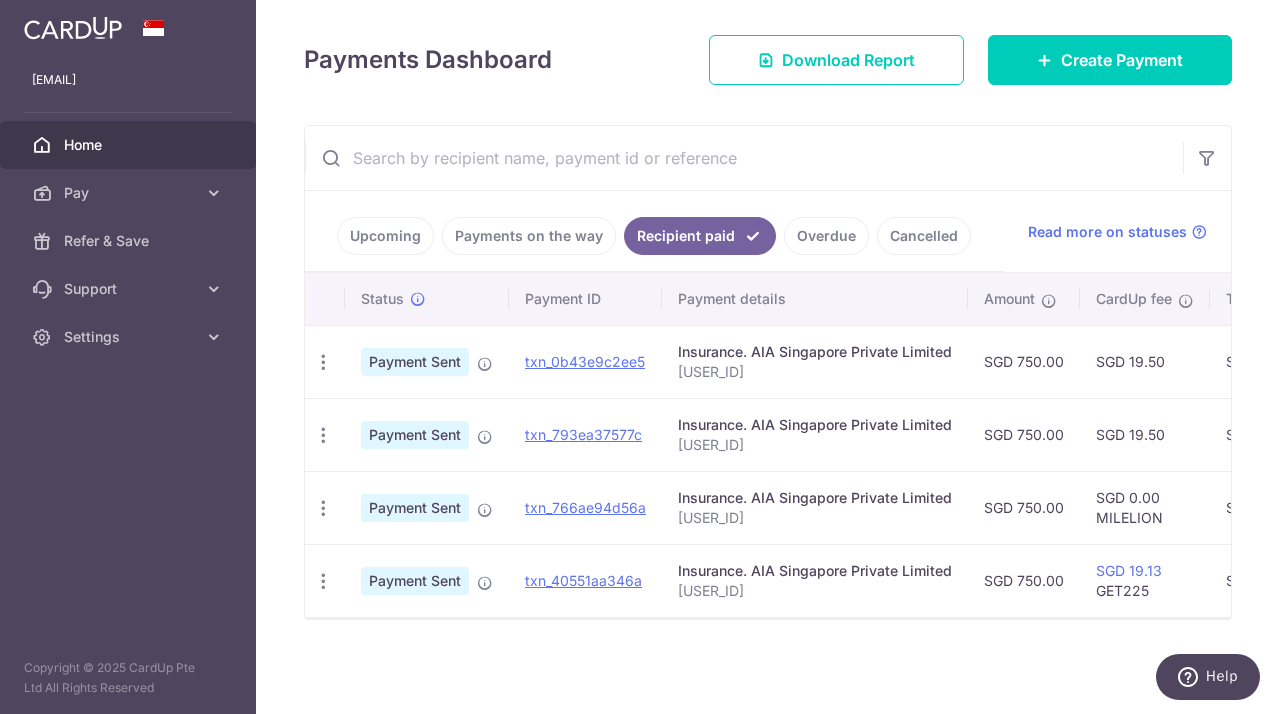 click on "Cancelled" at bounding box center (924, 236) 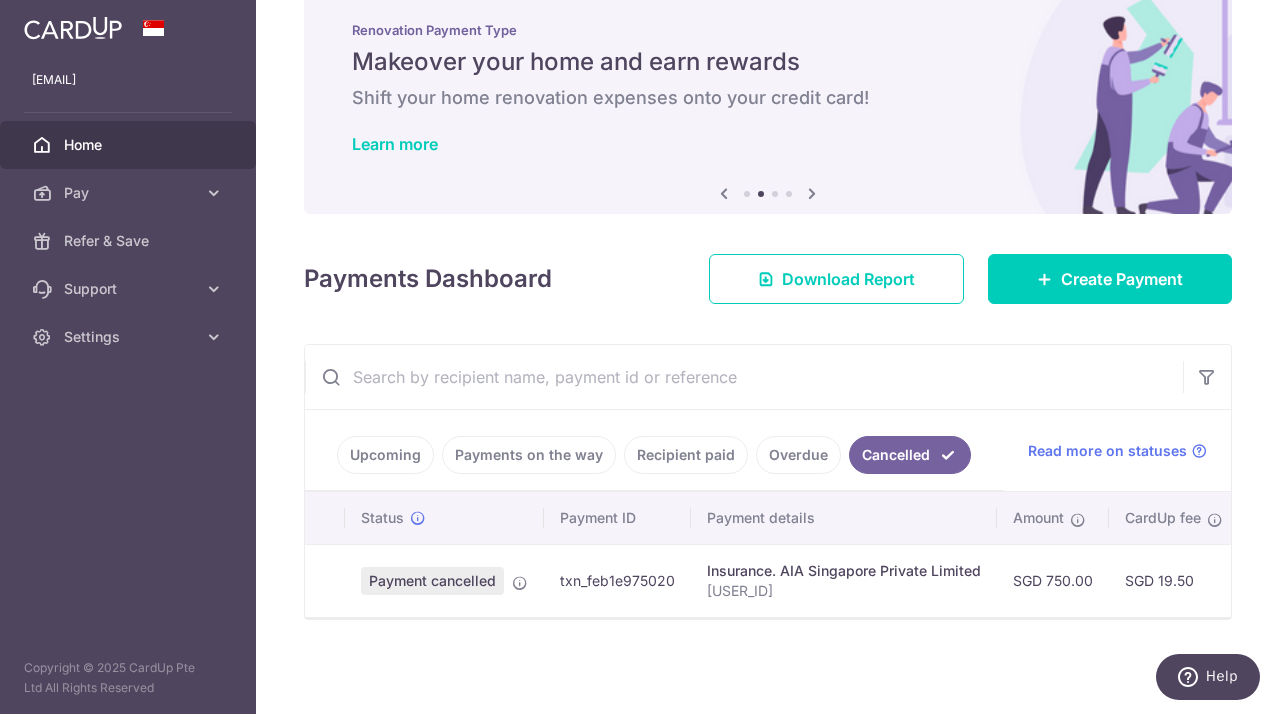 scroll, scrollTop: 48, scrollLeft: 0, axis: vertical 